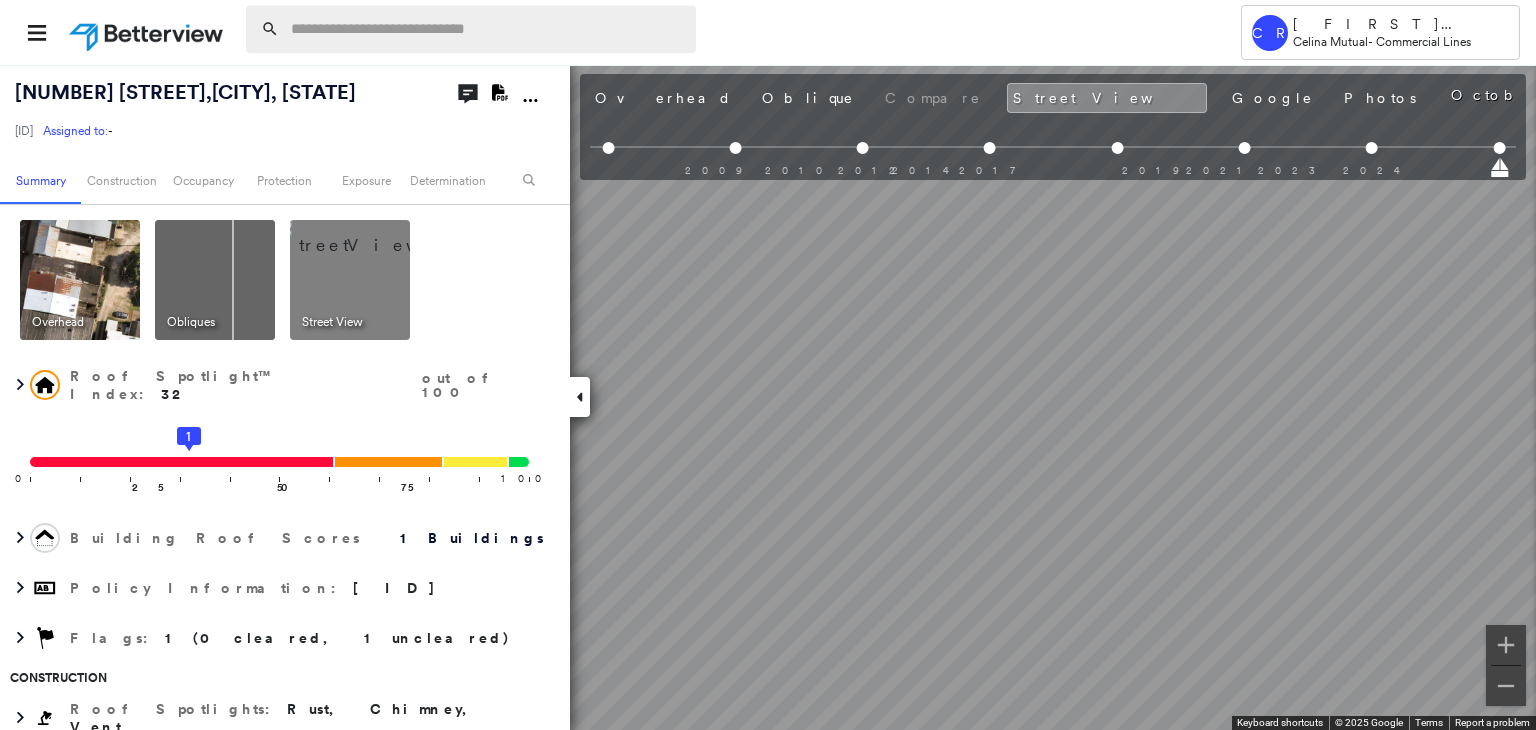 scroll, scrollTop: 0, scrollLeft: 0, axis: both 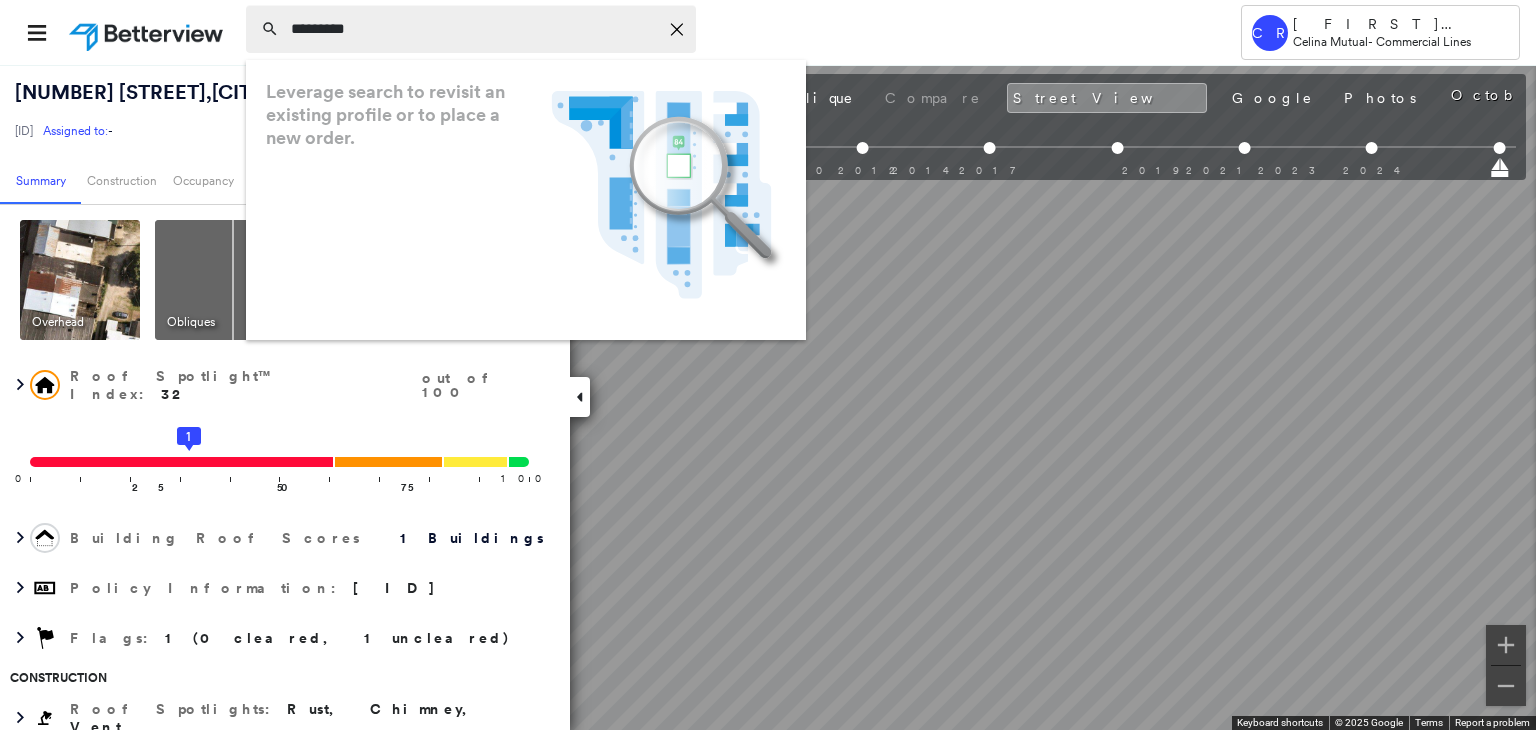 type on "*********" 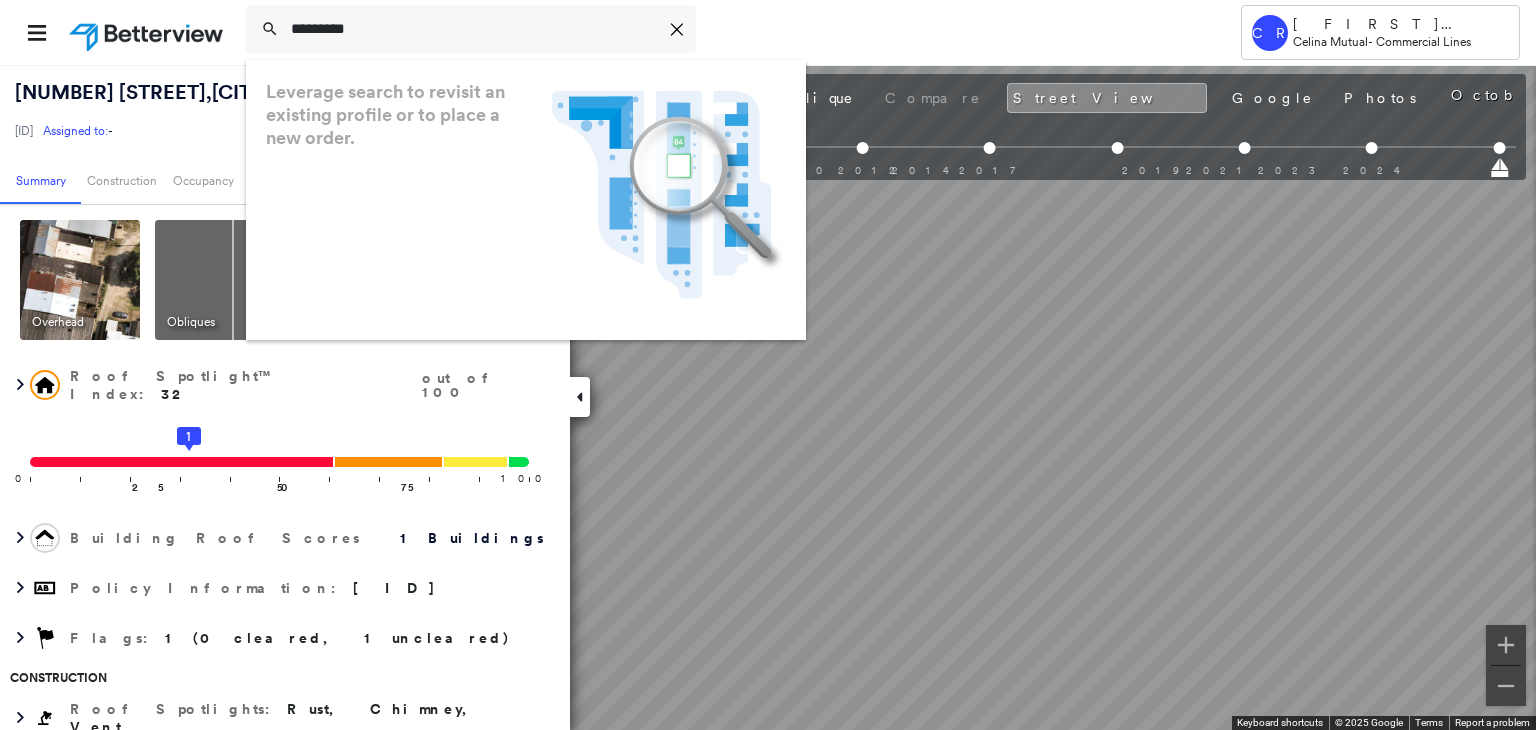drag, startPoint x: 426, startPoint y: 45, endPoint x: 147, endPoint y: 37, distance: 279.1147 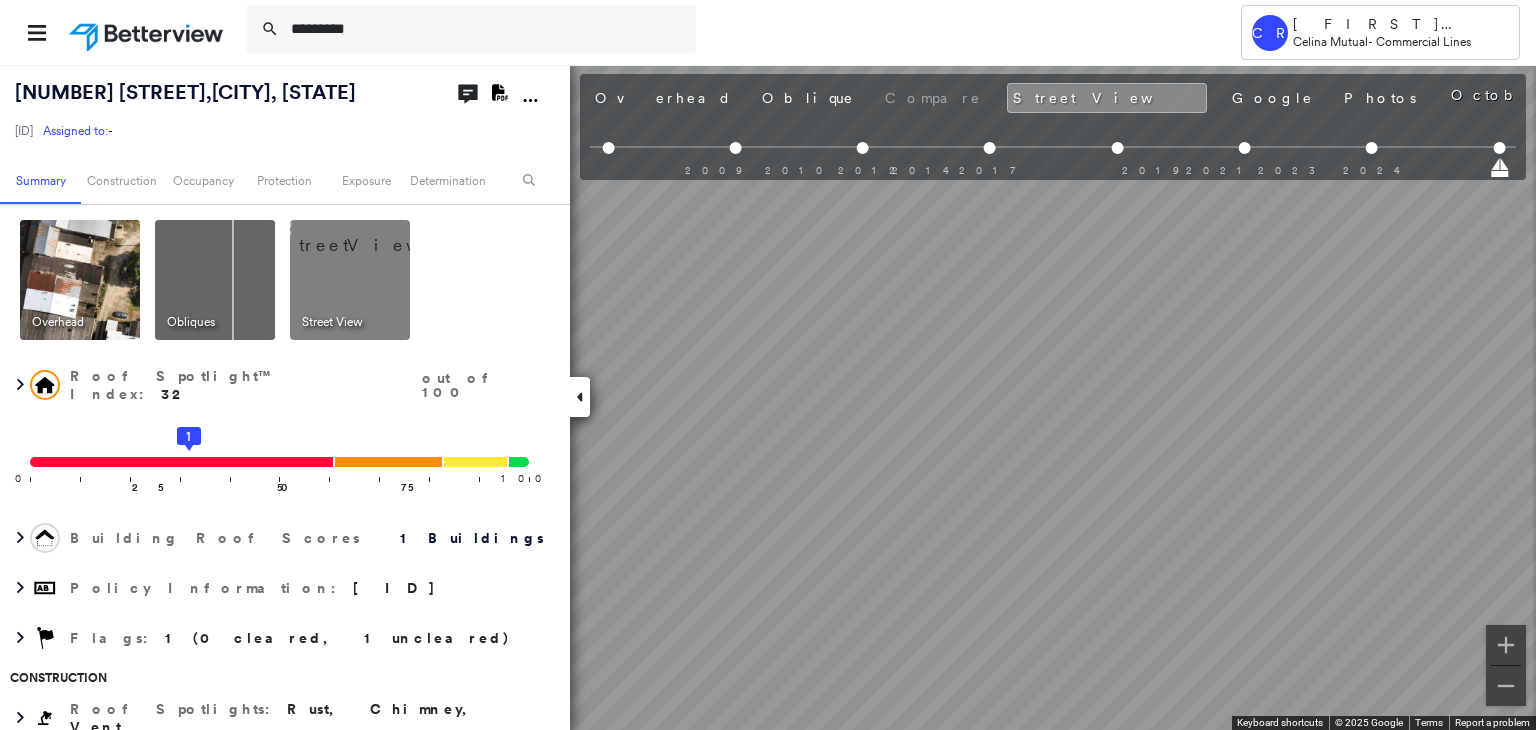 type on "*********" 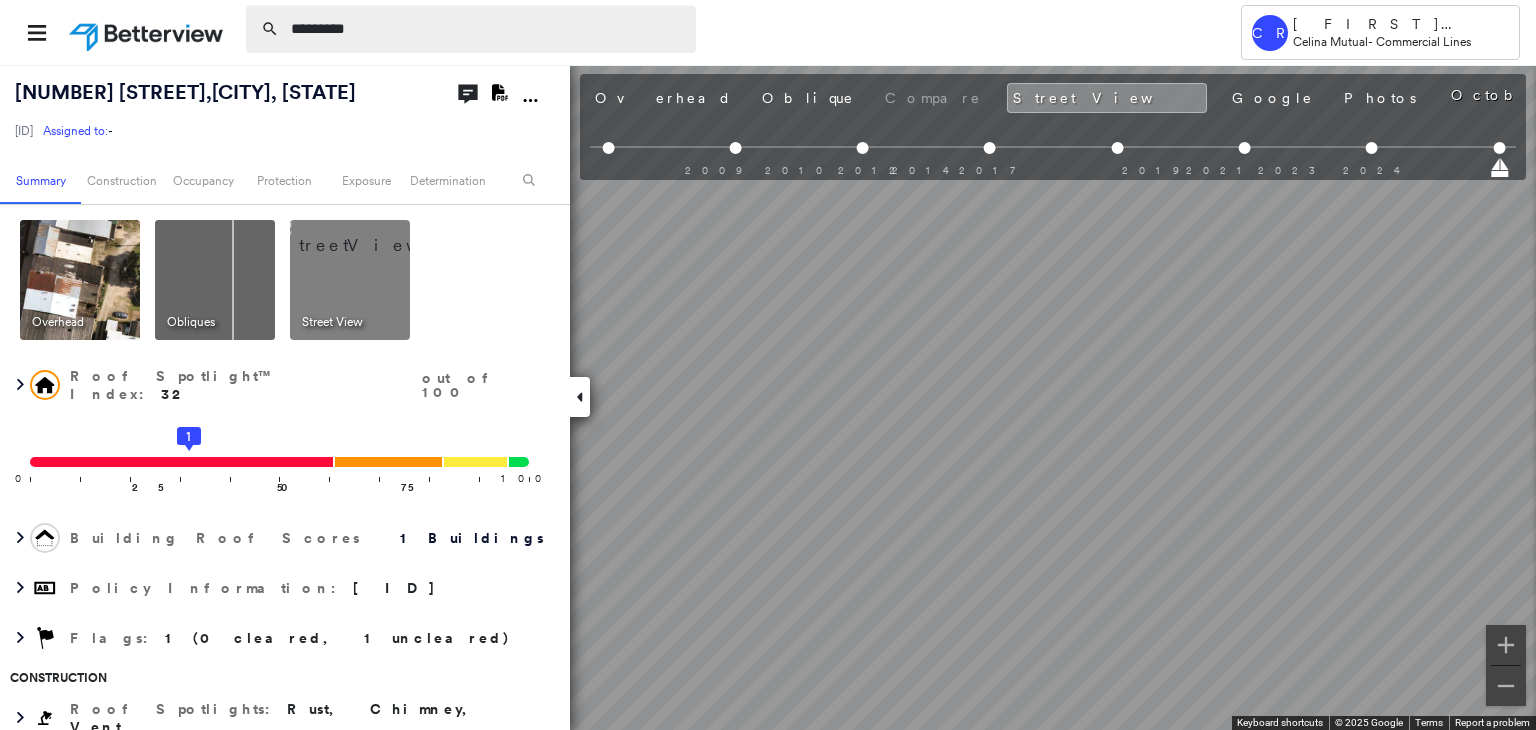 click on "*********" at bounding box center (487, 29) 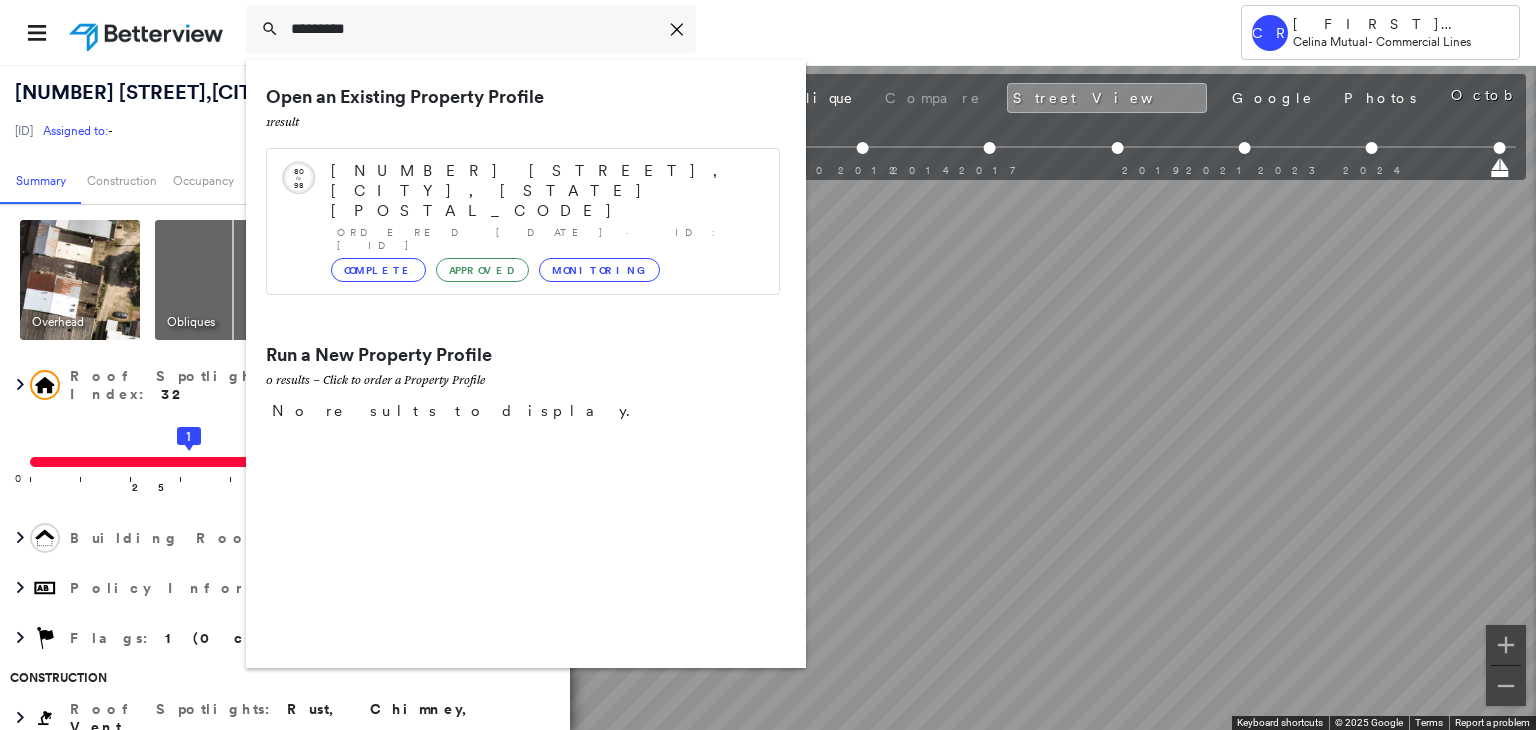 drag, startPoint x: 396, startPoint y: 31, endPoint x: 156, endPoint y: 56, distance: 241.29857 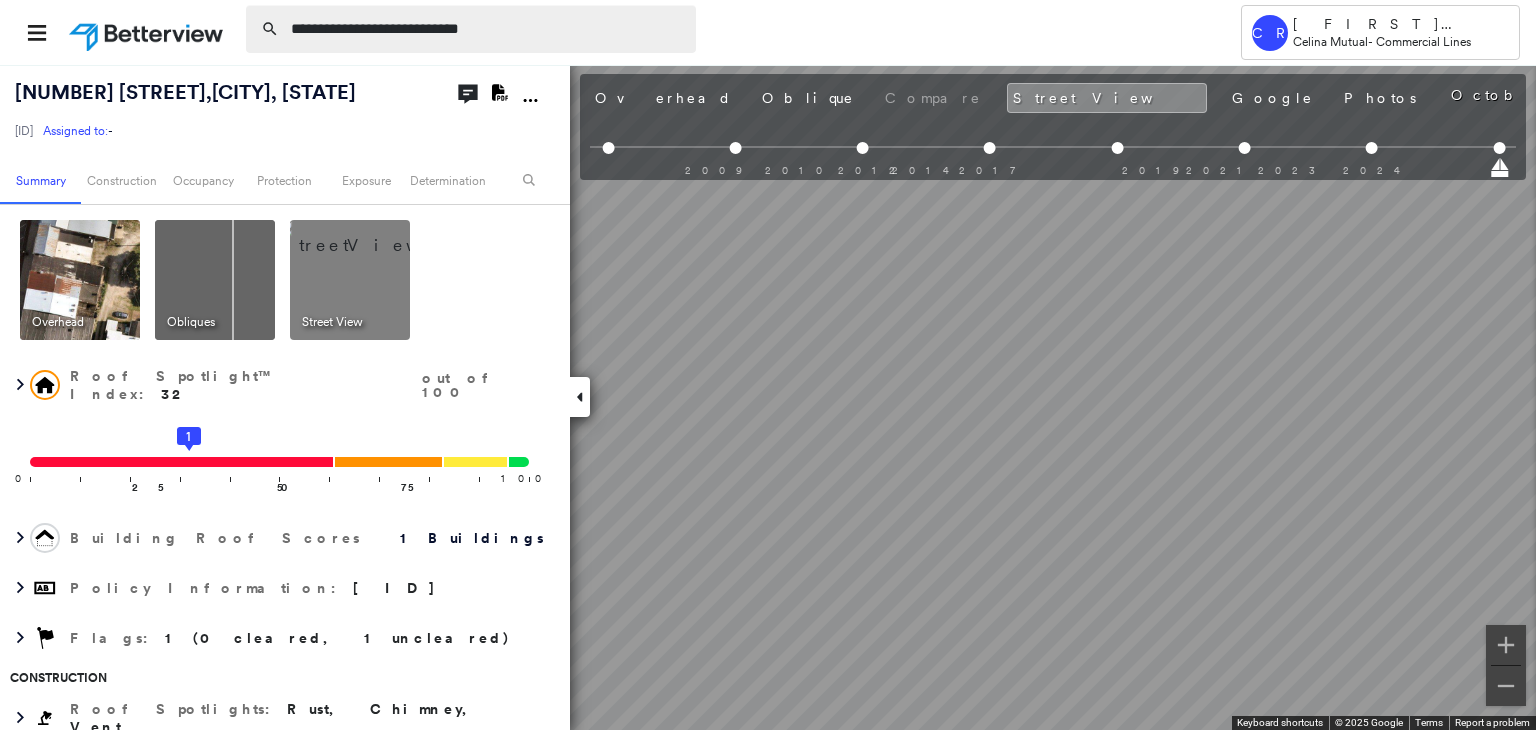 type on "**********" 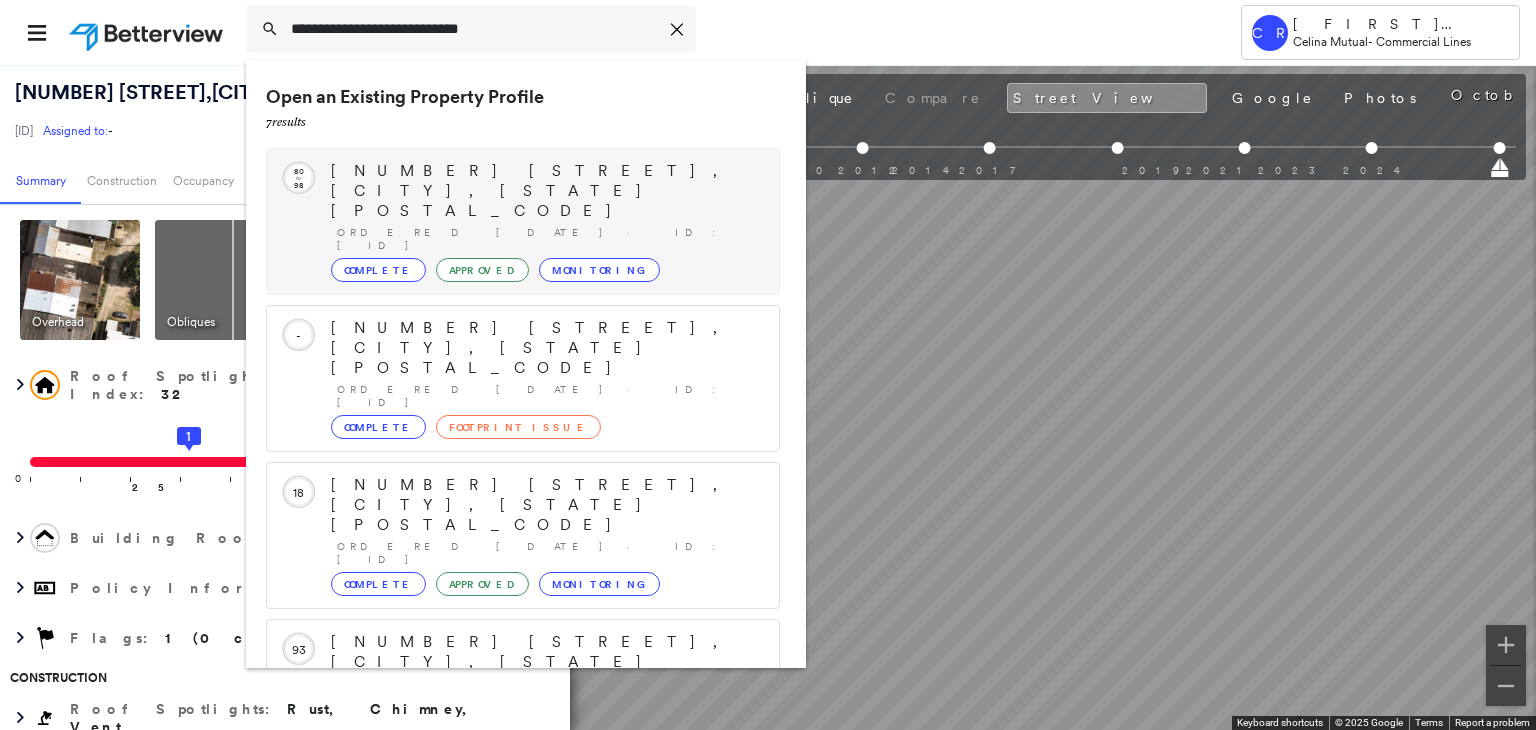 click on "[NUMBER] [STREET], [CITY], [STATE] [POSTAL_CODE] Ordered [DATE] · ID: [ID] Complete Approved Monitoring" at bounding box center [545, 221] 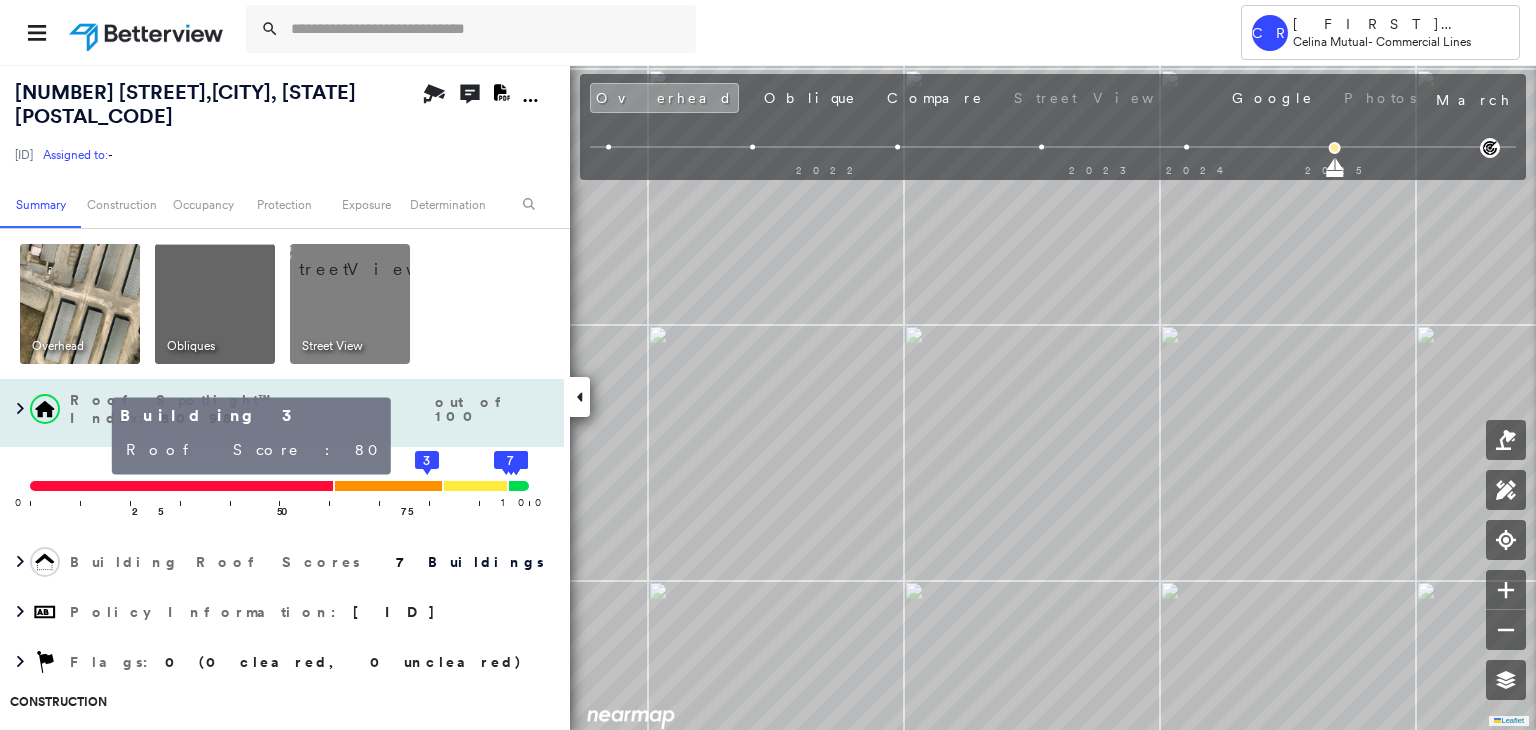 click on "3" 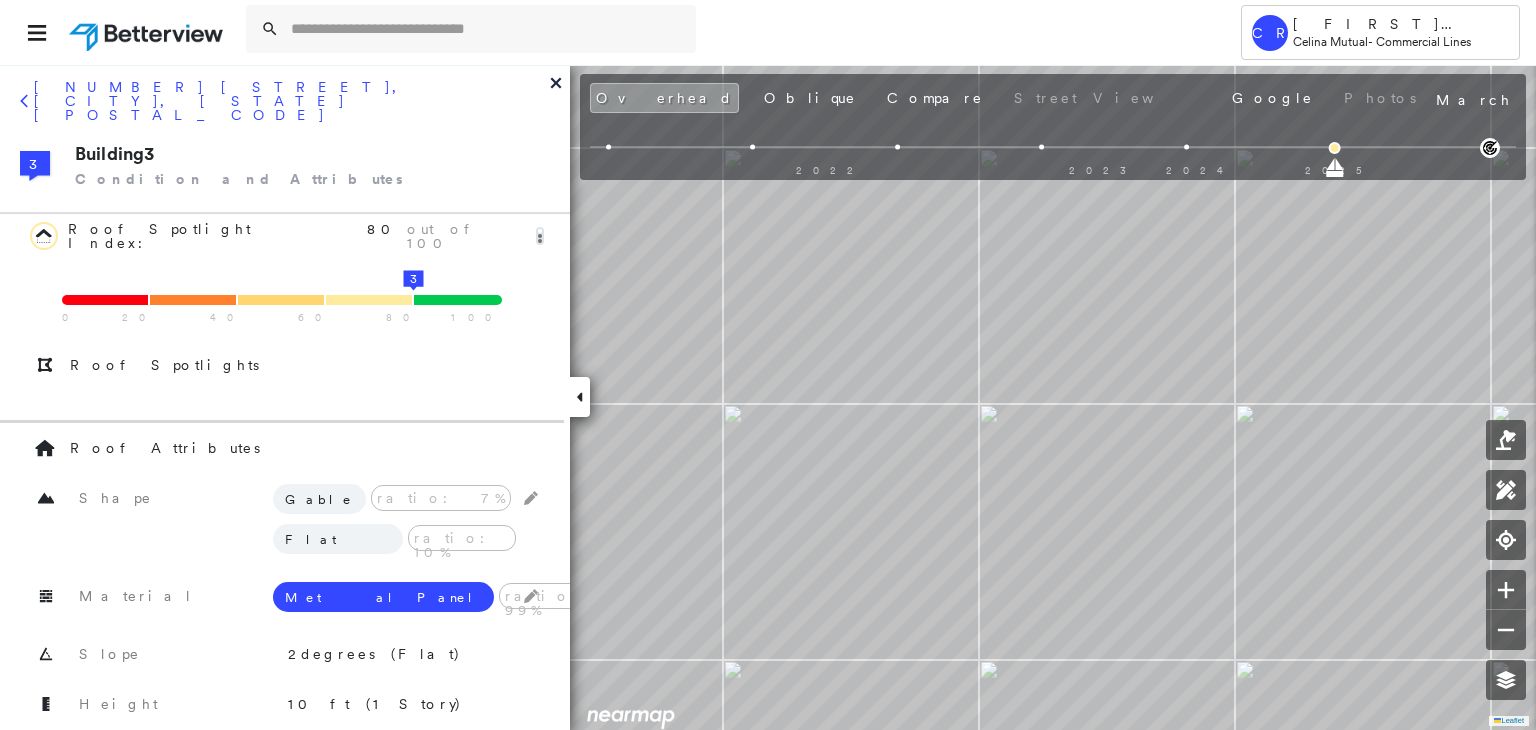 click 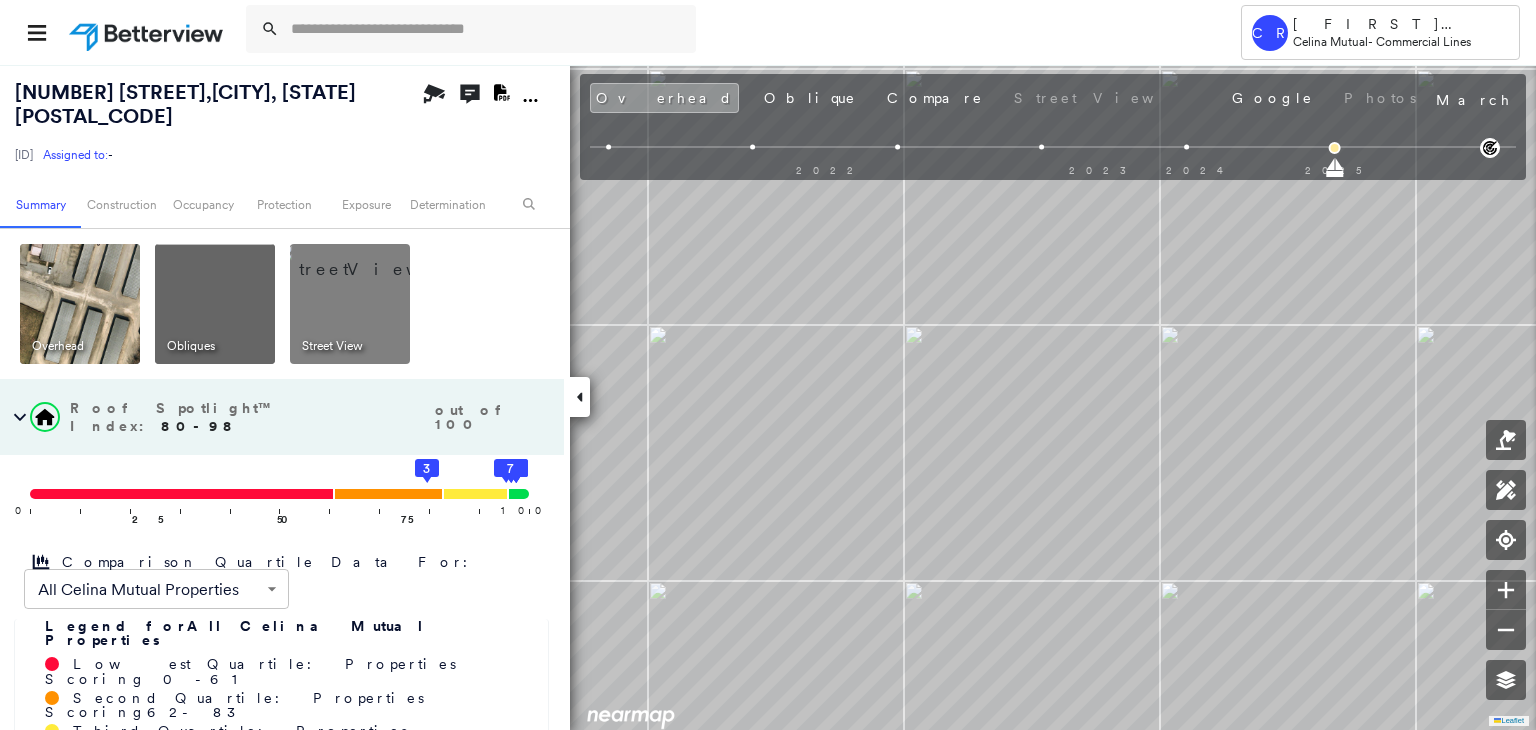 click at bounding box center (374, 259) 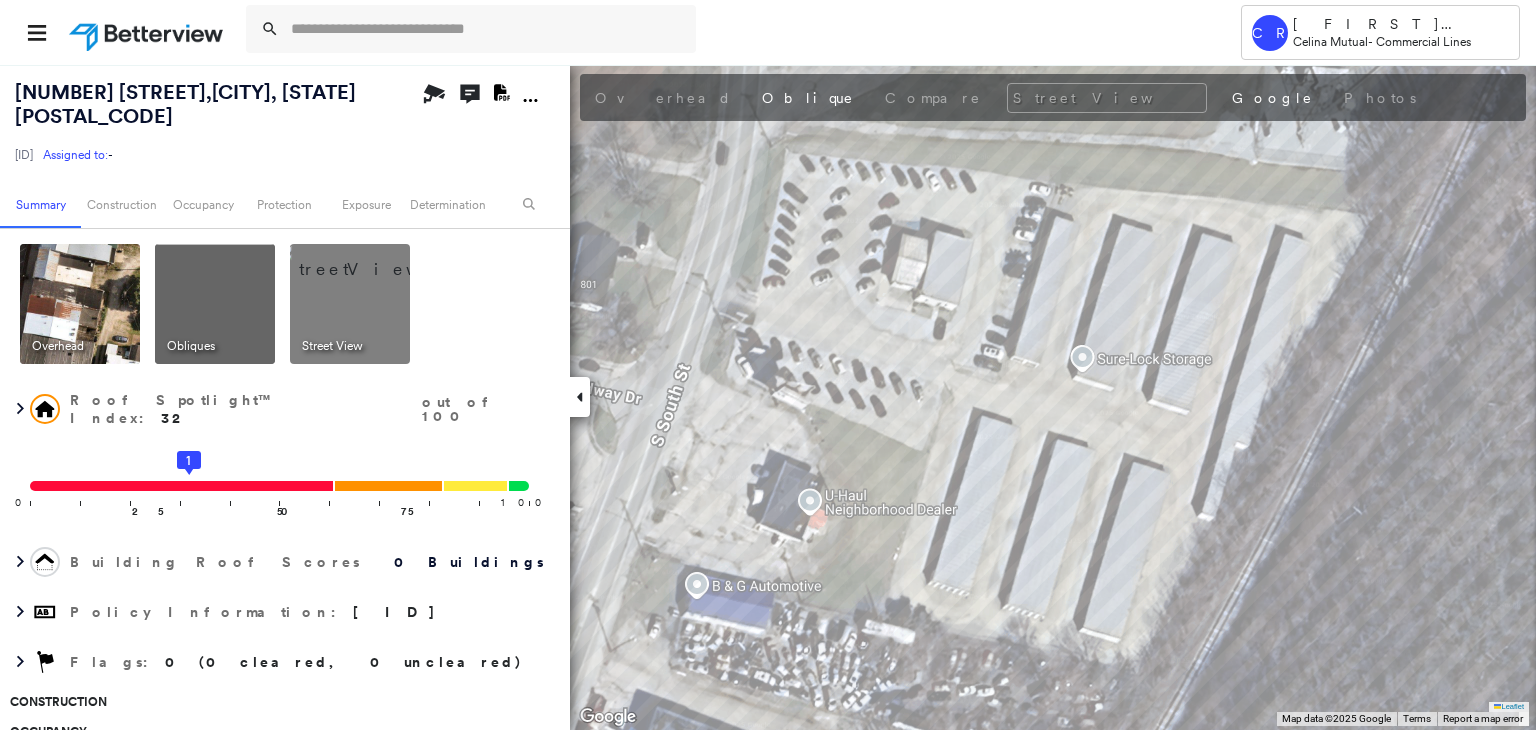 click at bounding box center (374, 259) 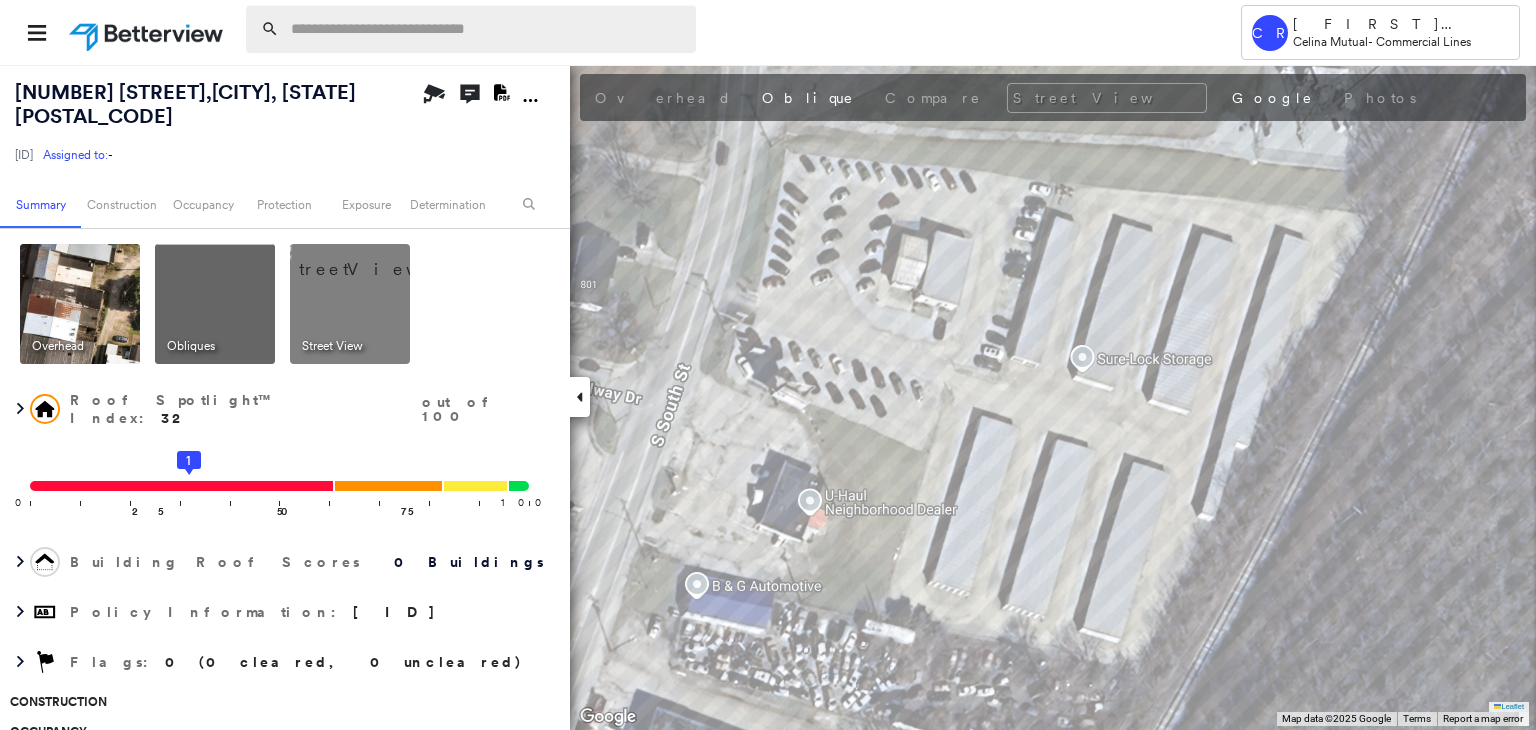 click at bounding box center [487, 29] 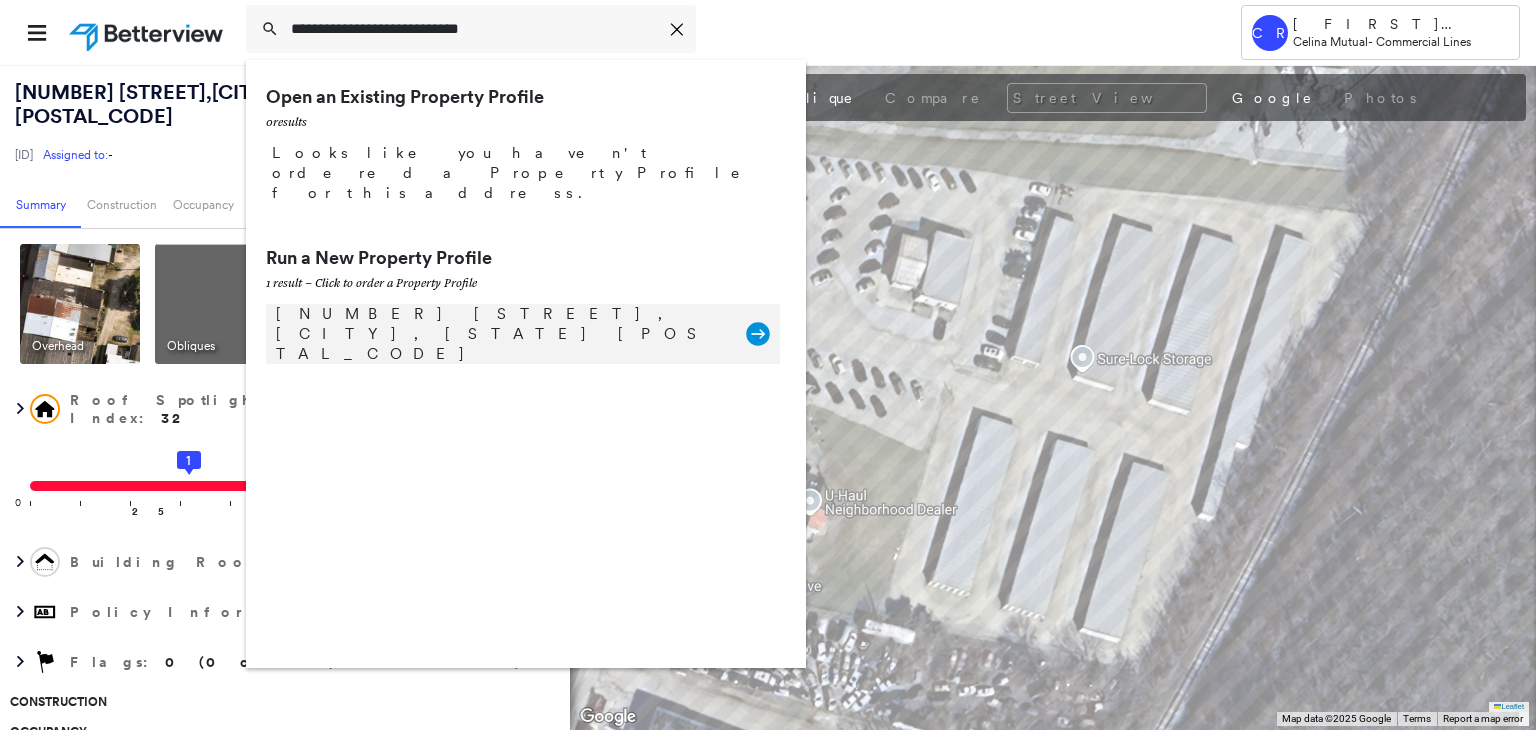 type on "**********" 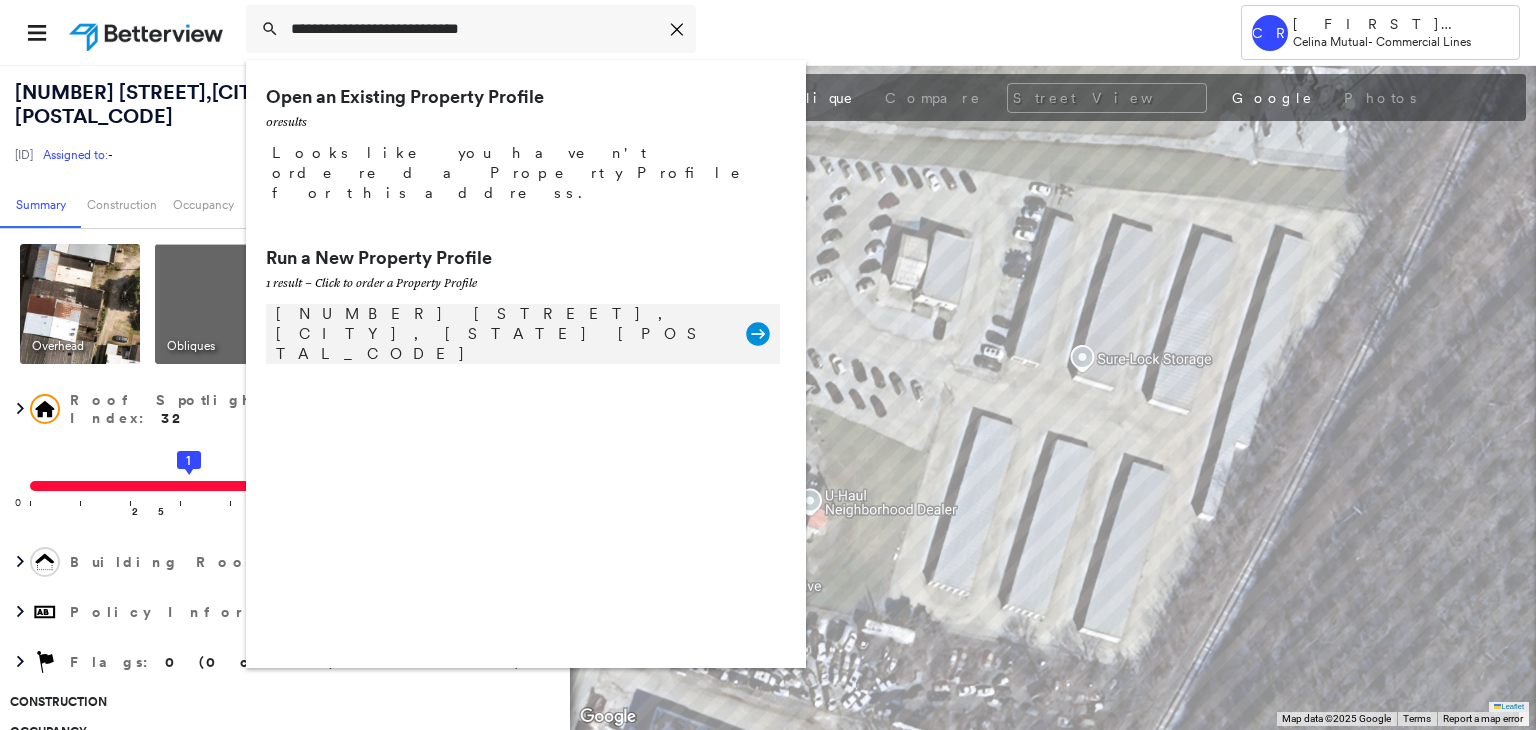 click on "[NUMBER] [STREET], [CITY], [STATE] [POSTAL_CODE]" at bounding box center (501, 334) 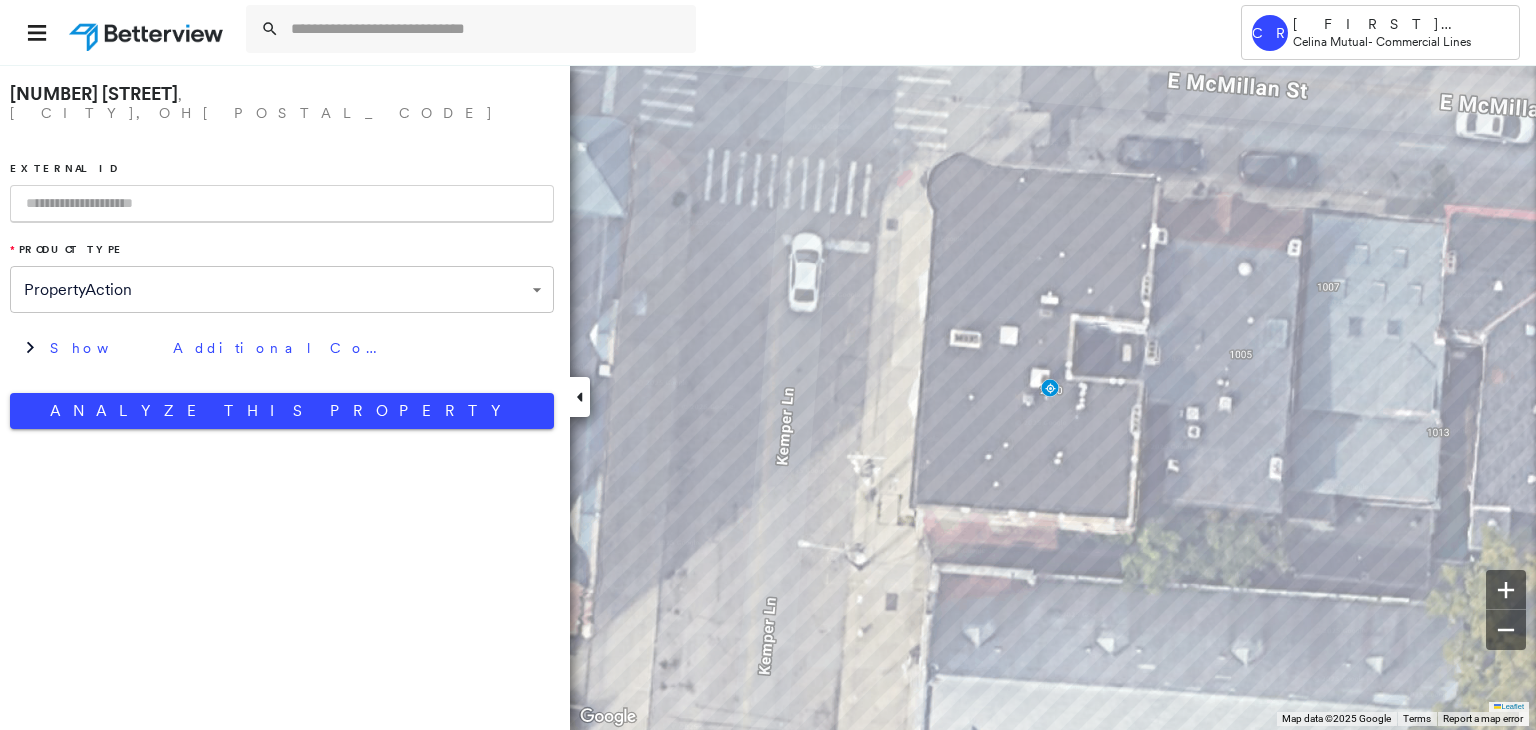 click at bounding box center [282, 204] 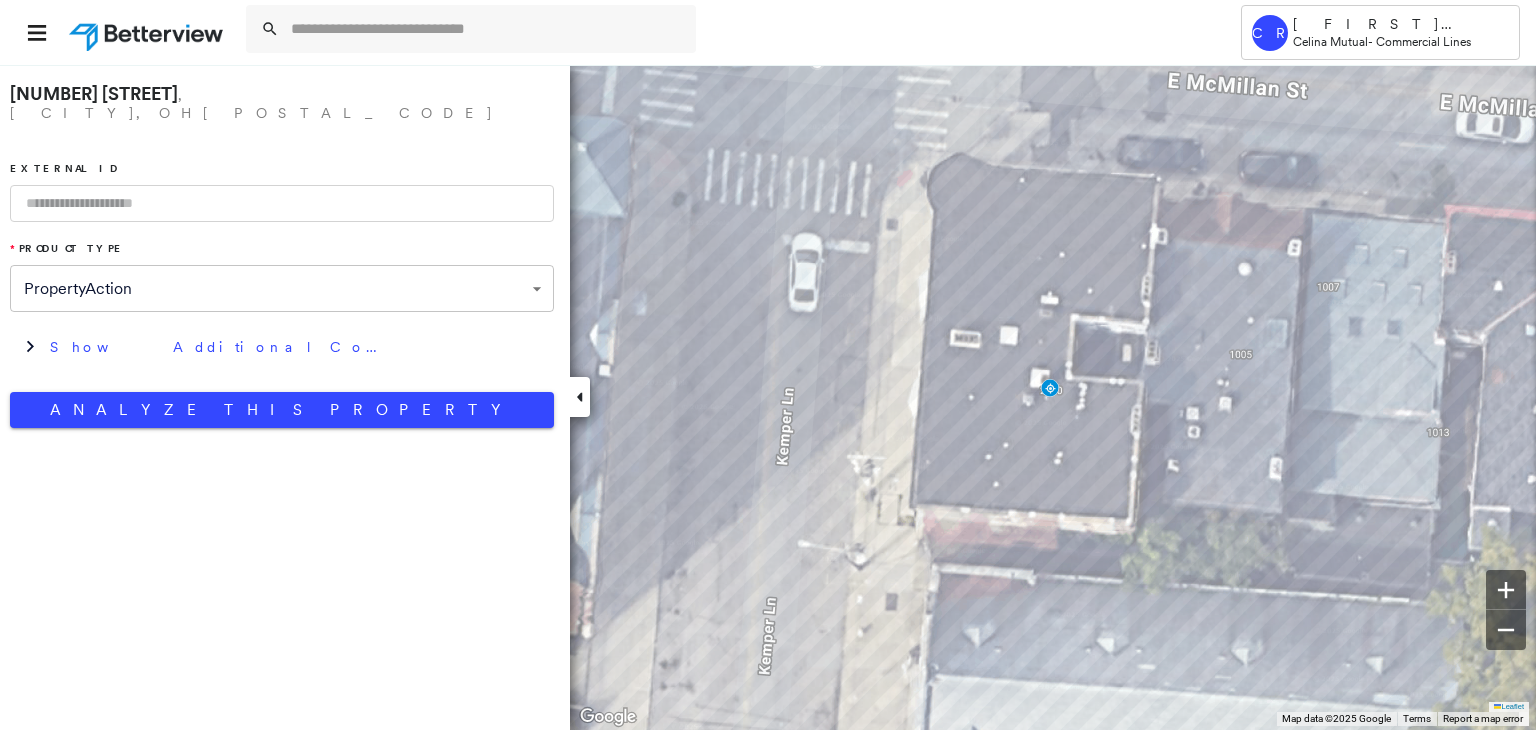 click at bounding box center (282, 203) 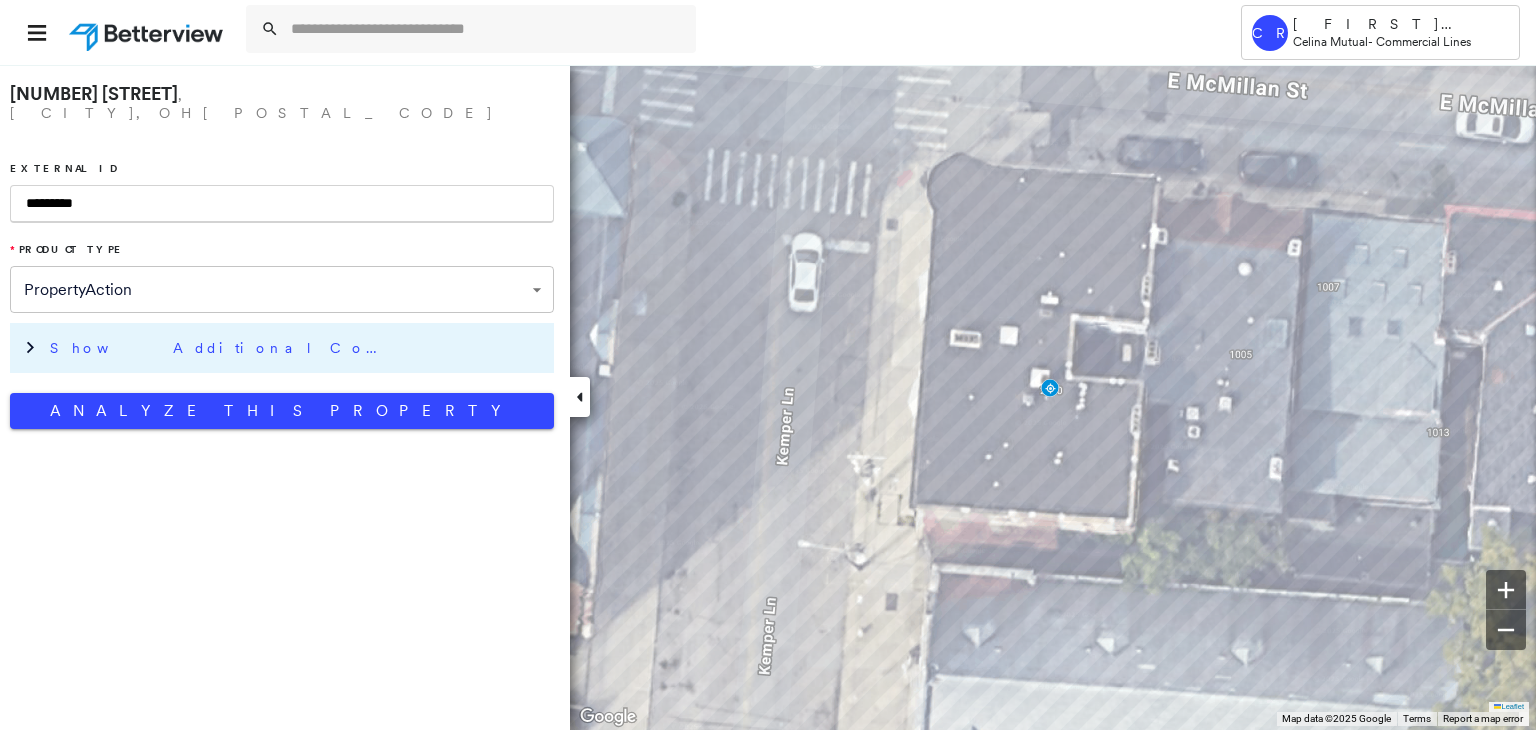 type on "*********" 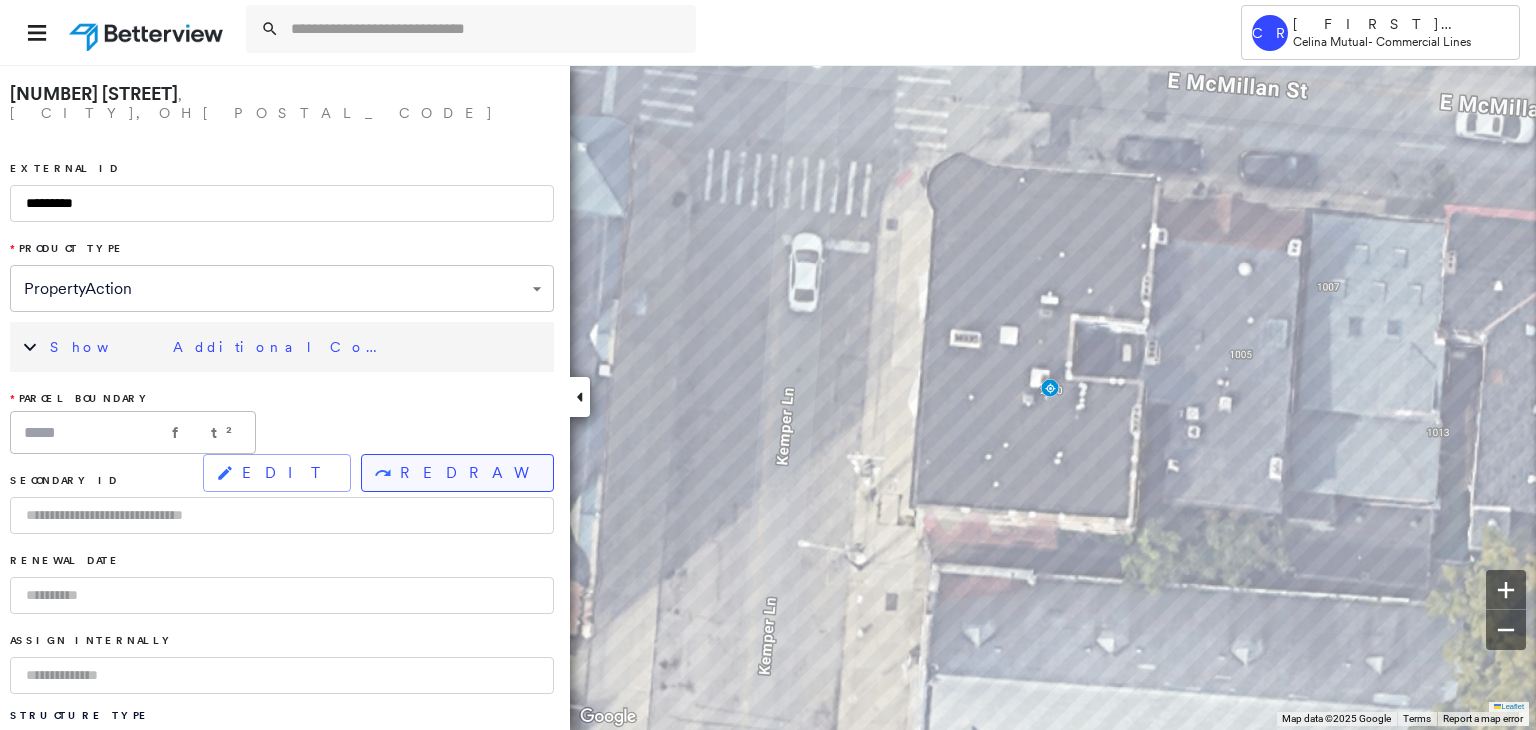 click on "REDRAW" at bounding box center (457, 473) 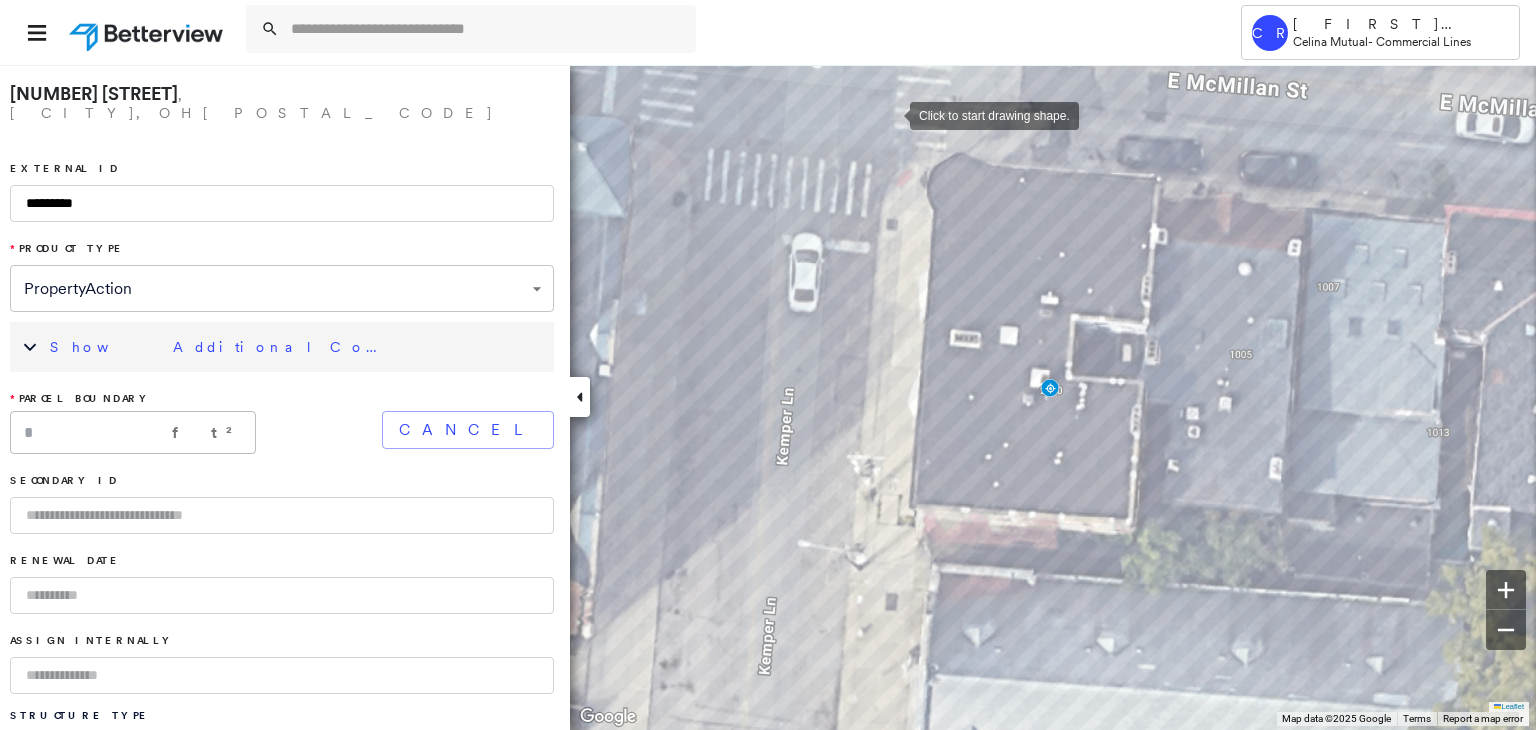 click at bounding box center [890, 114] 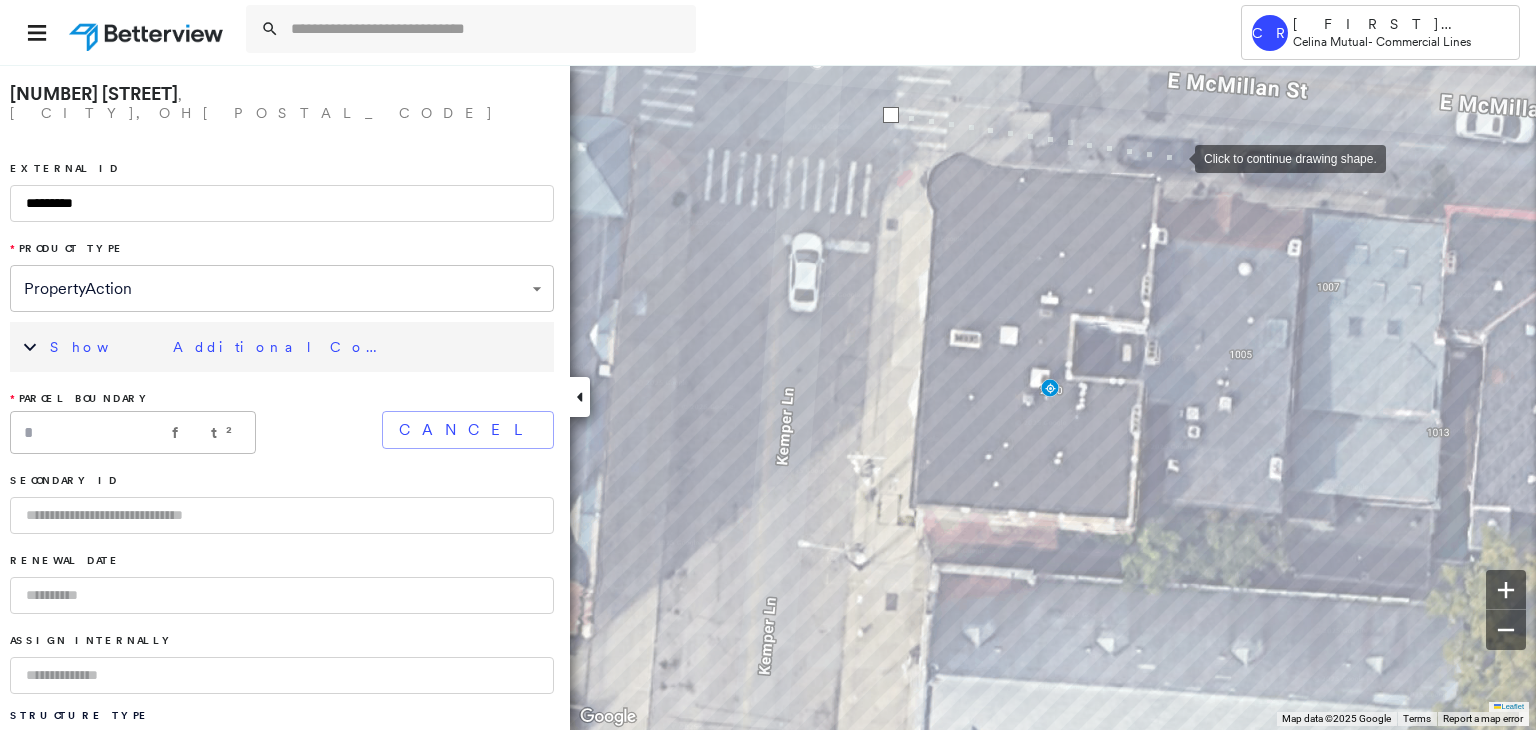 click at bounding box center (1175, 157) 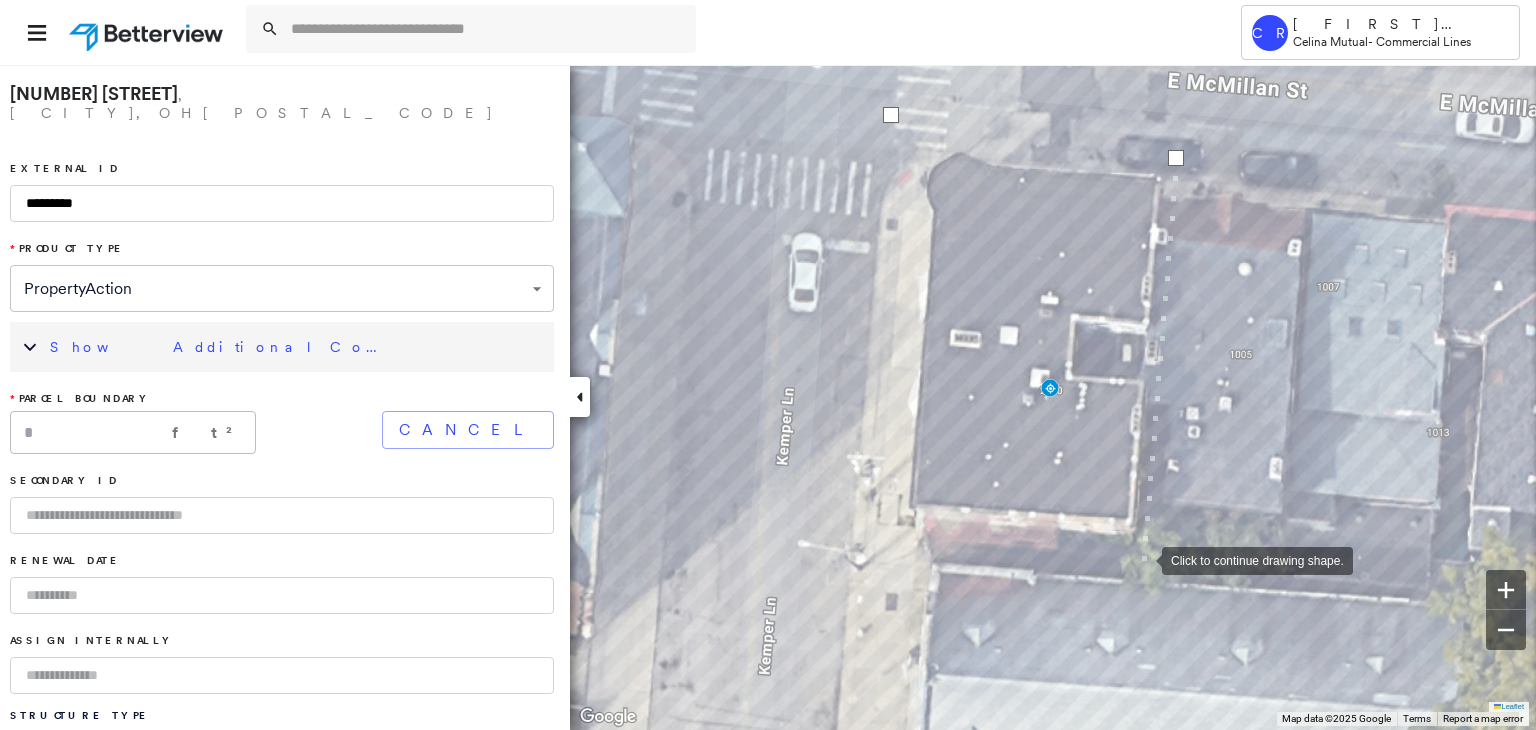 click at bounding box center (1142, 559) 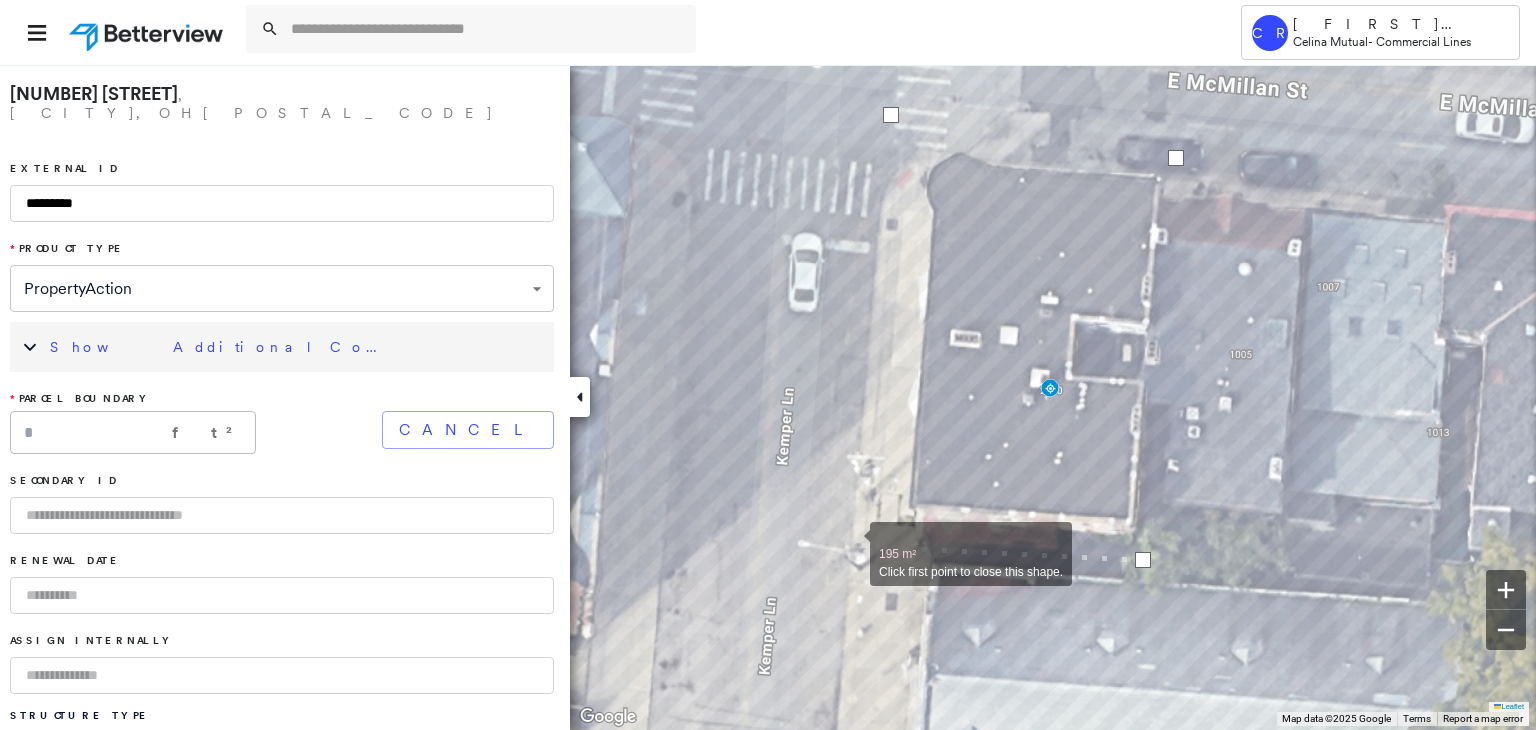 click at bounding box center [850, 543] 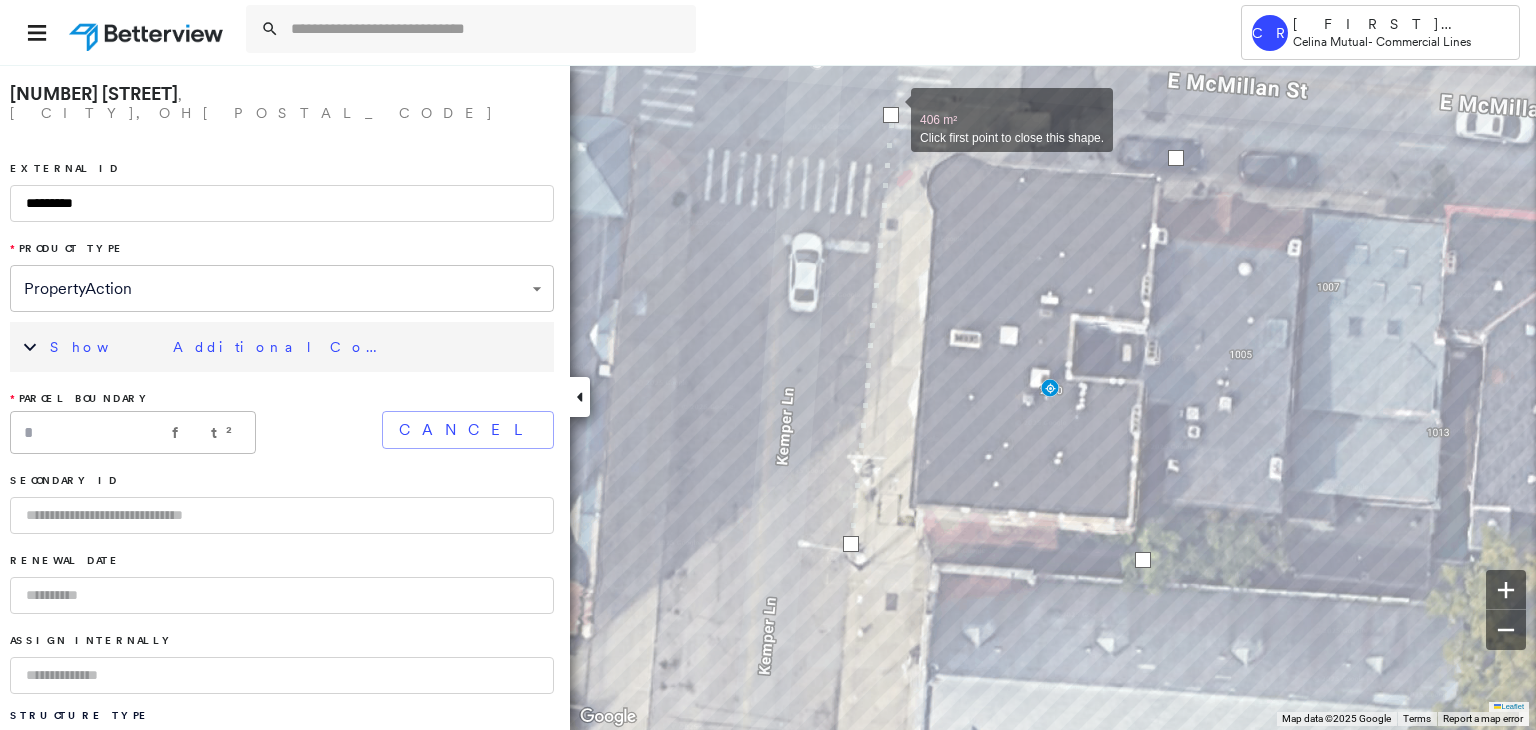 click at bounding box center (891, 115) 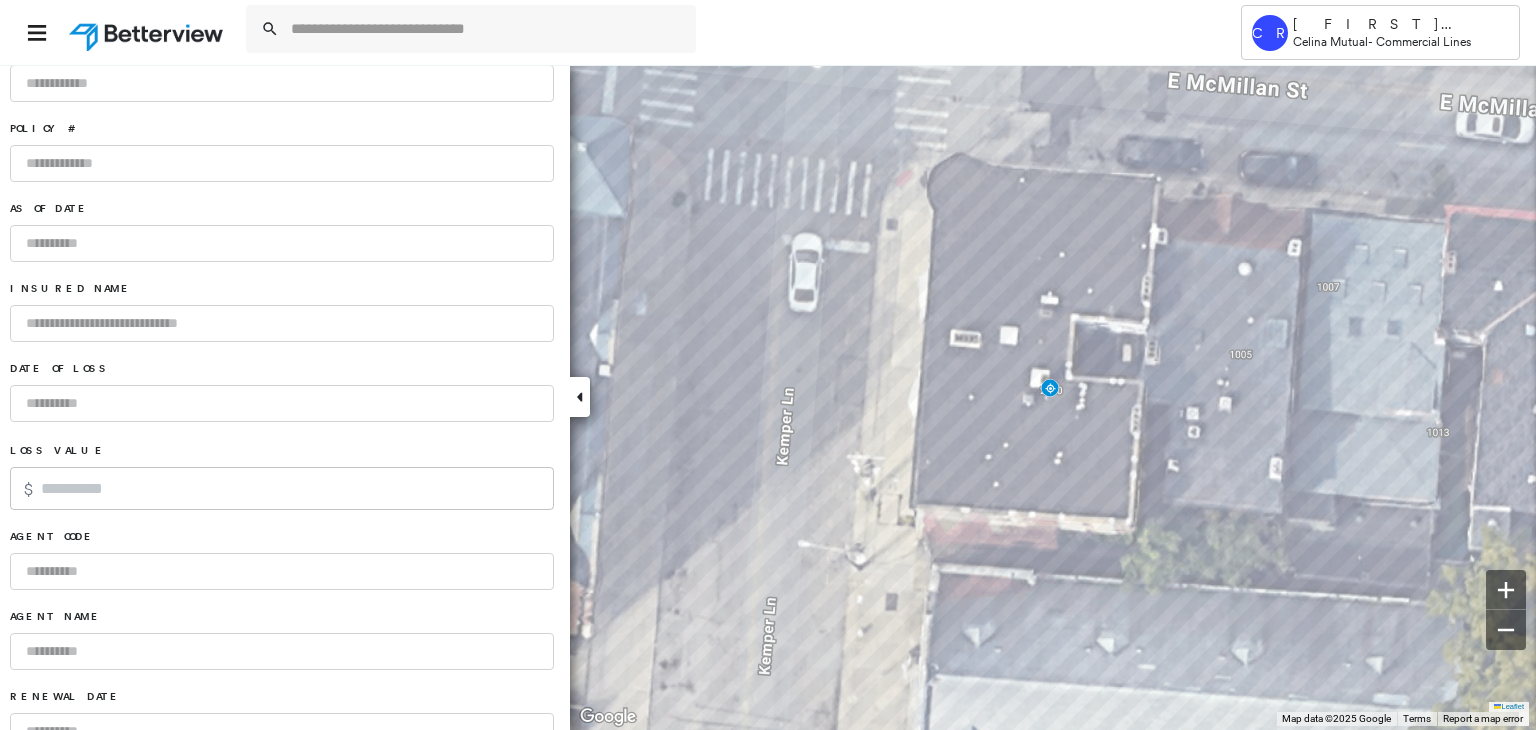 scroll, scrollTop: 1310, scrollLeft: 0, axis: vertical 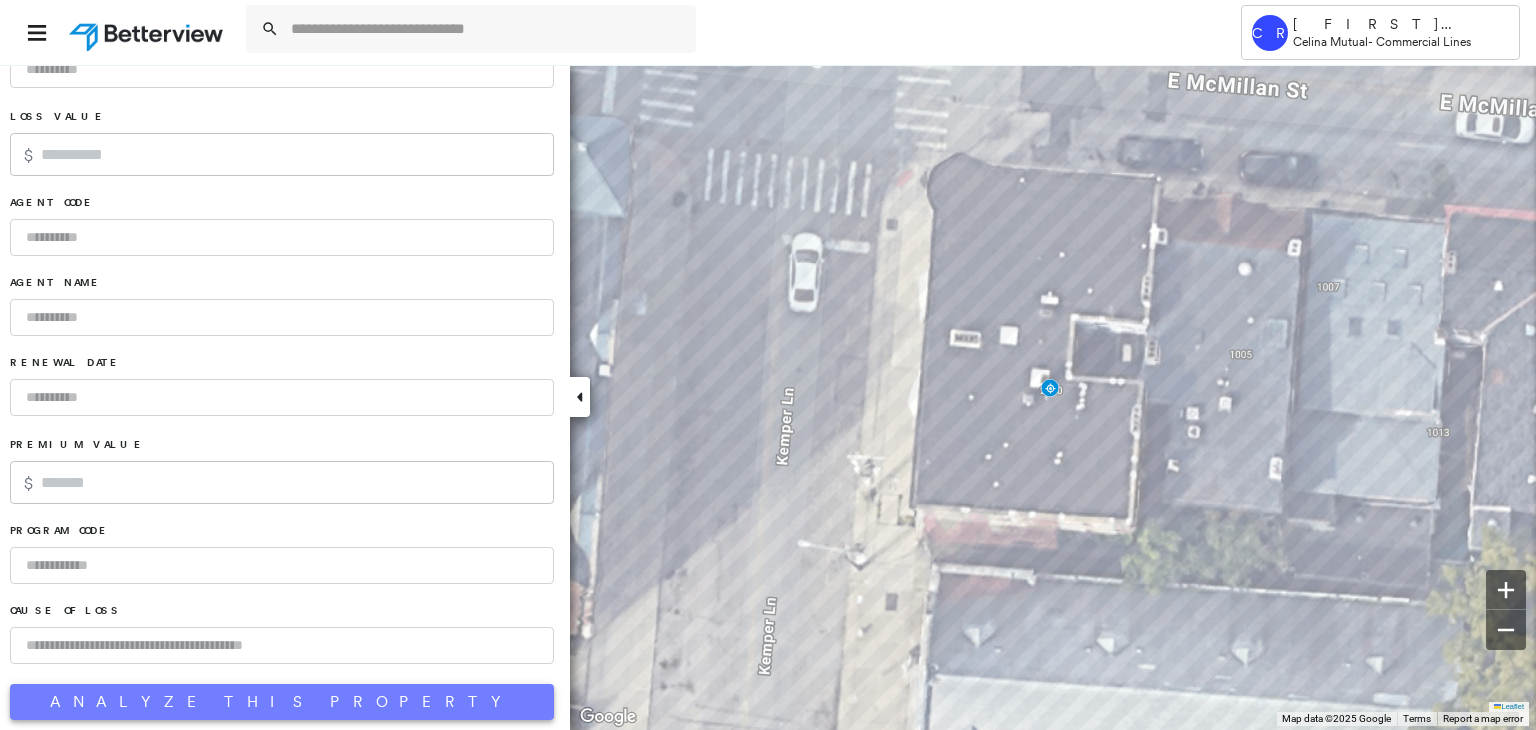 click on "Analyze This Property" at bounding box center (282, 702) 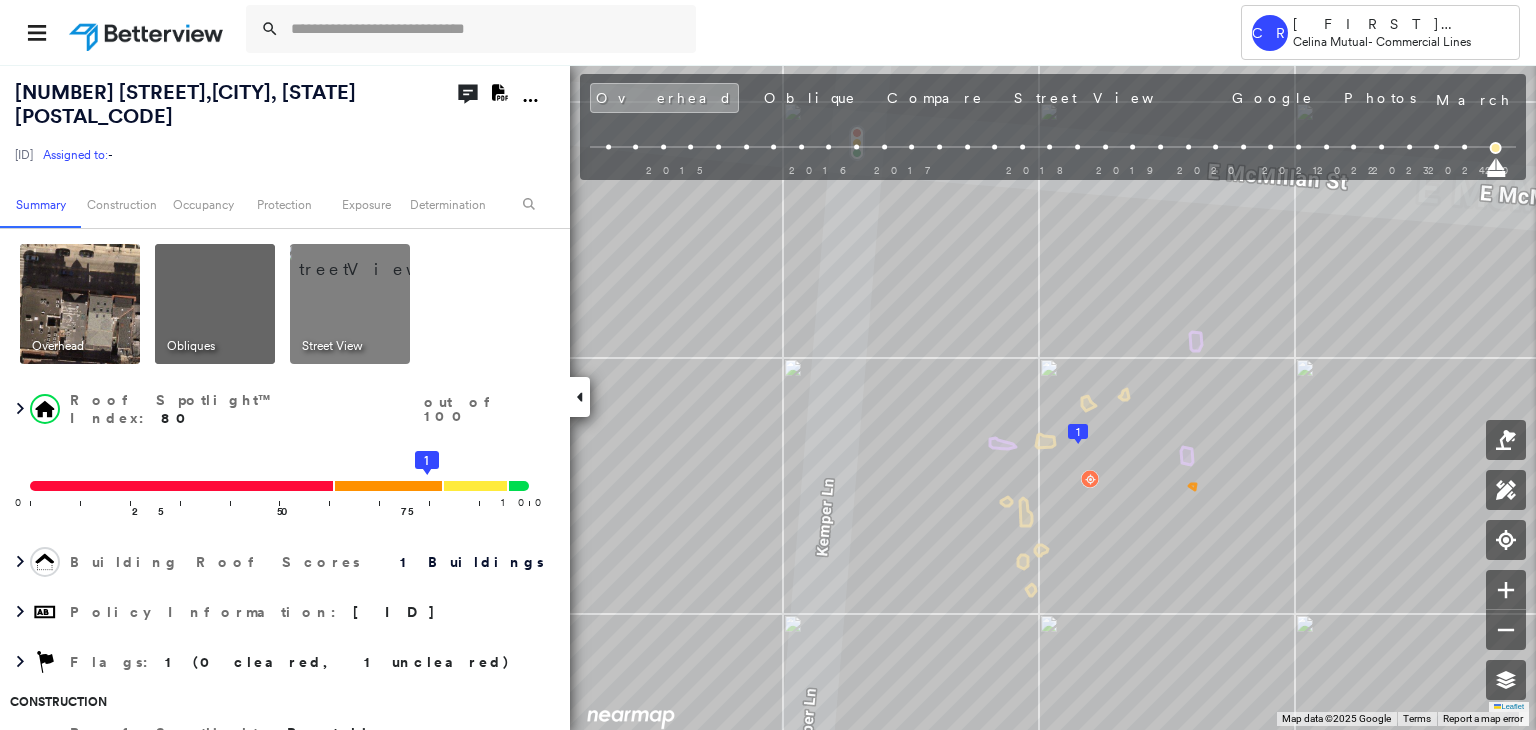 click 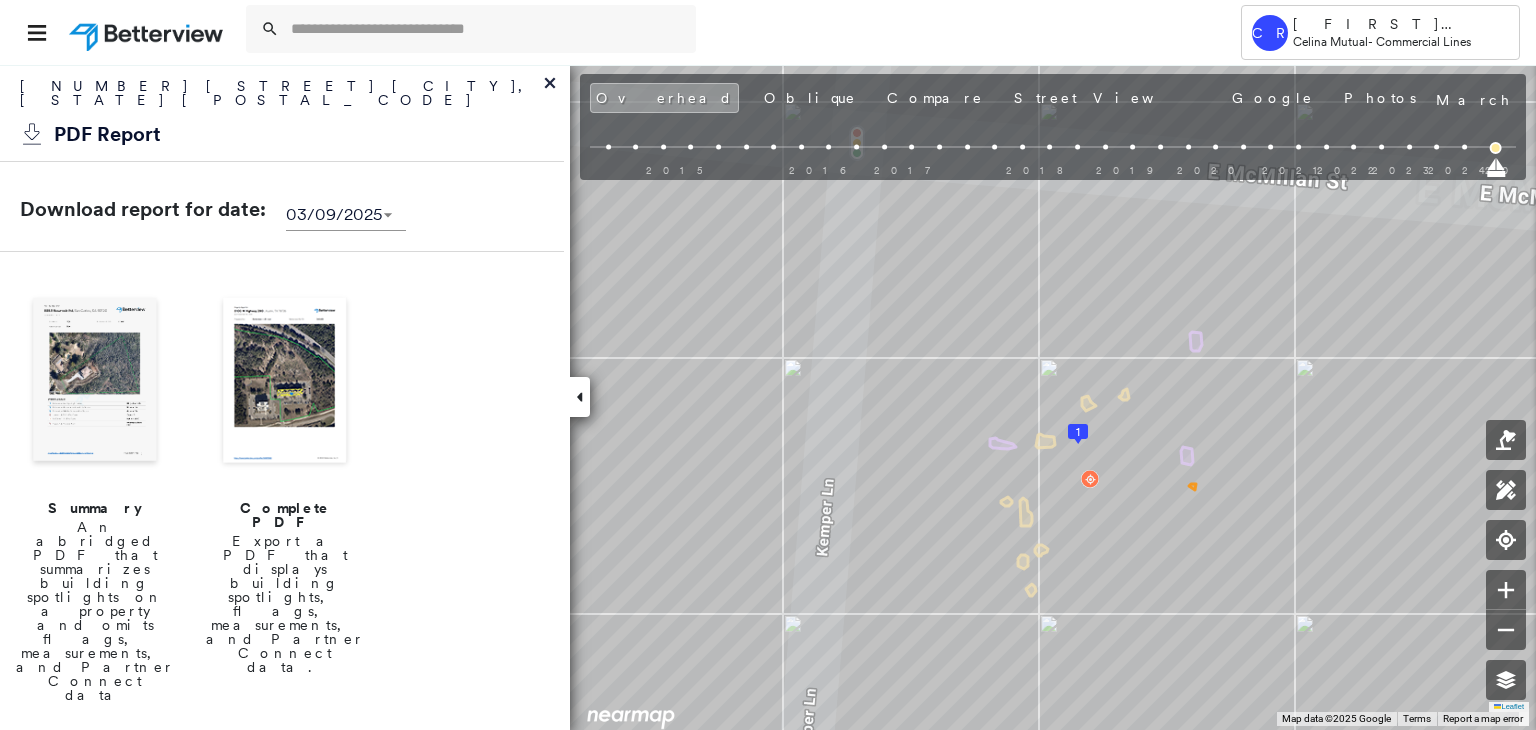 click at bounding box center (95, 382) 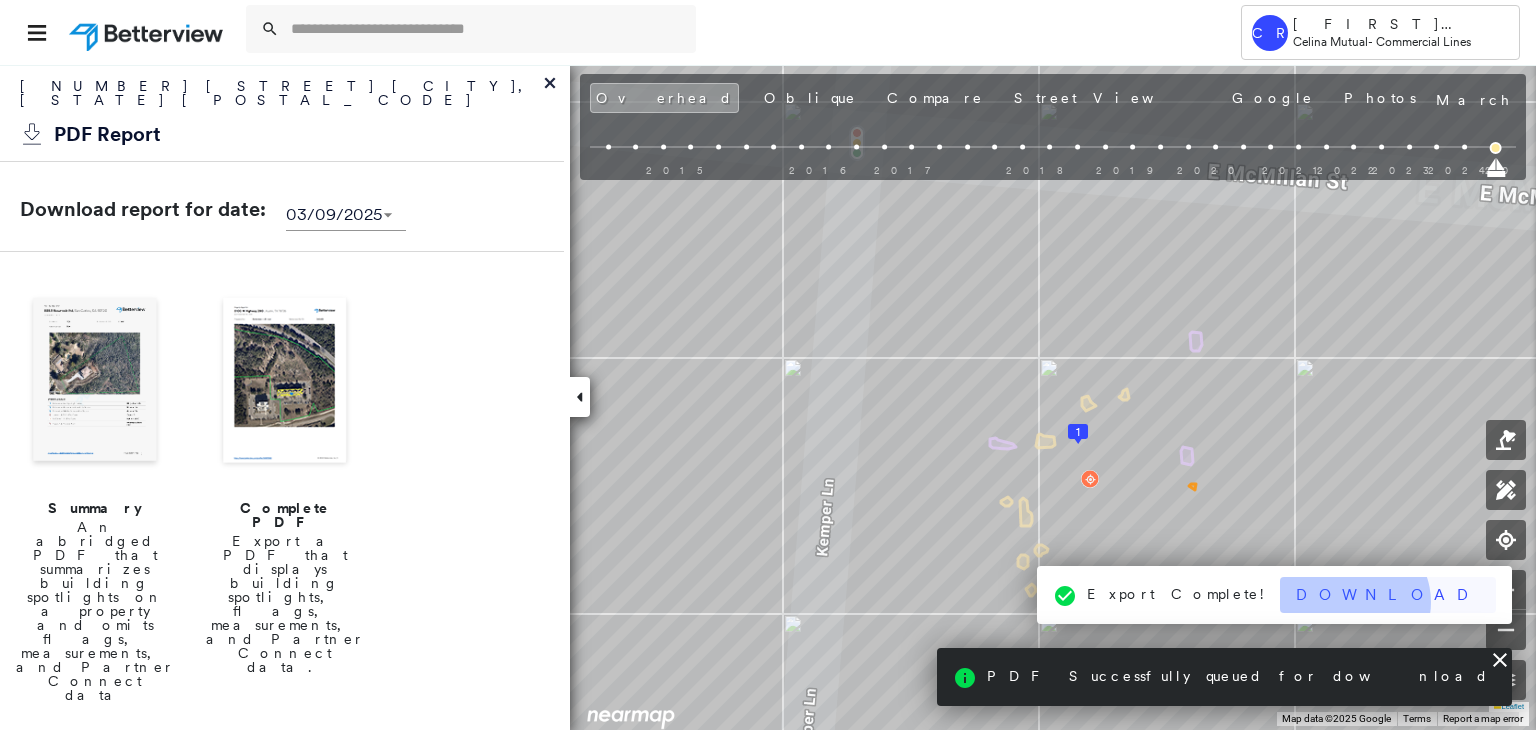 click on "Download" at bounding box center (1388, 595) 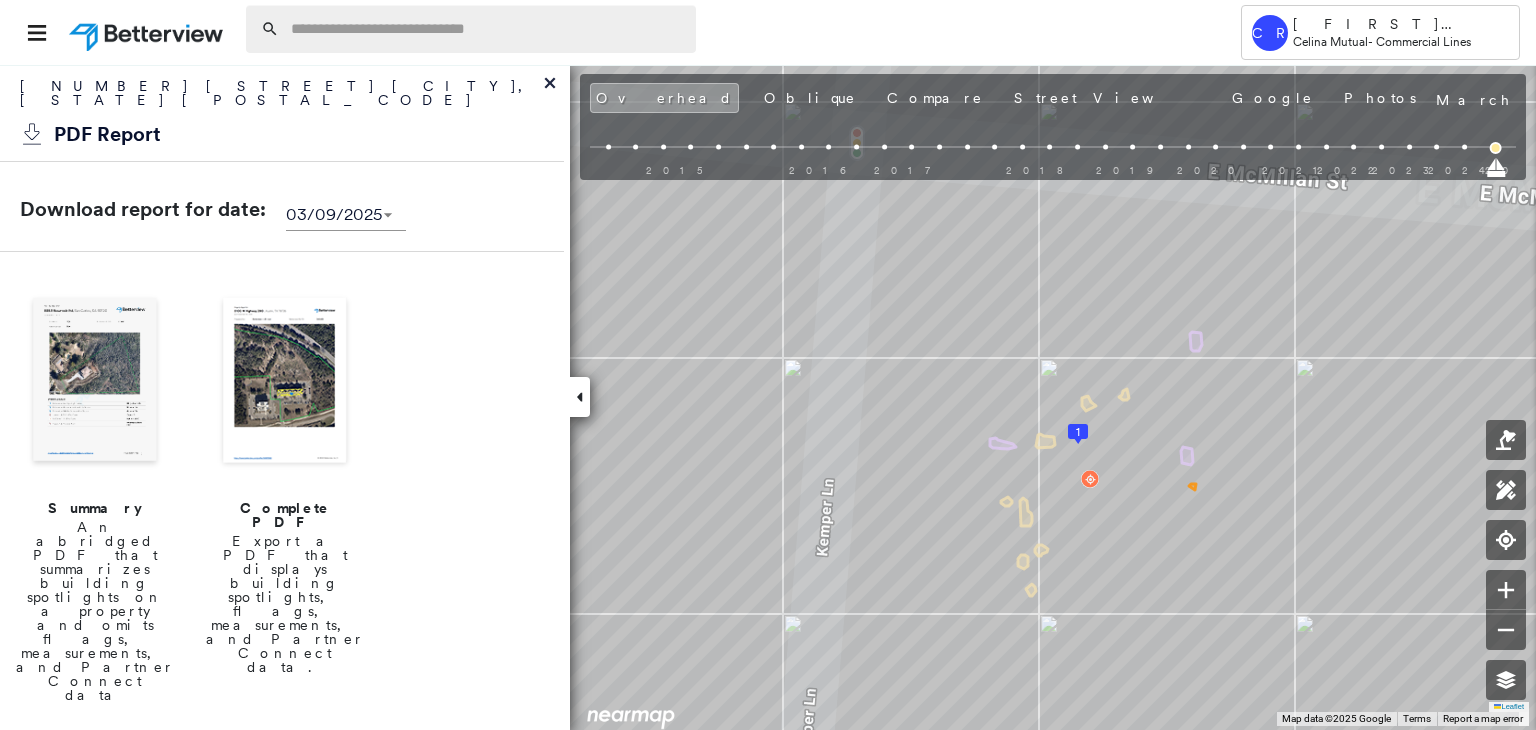 click at bounding box center (487, 29) 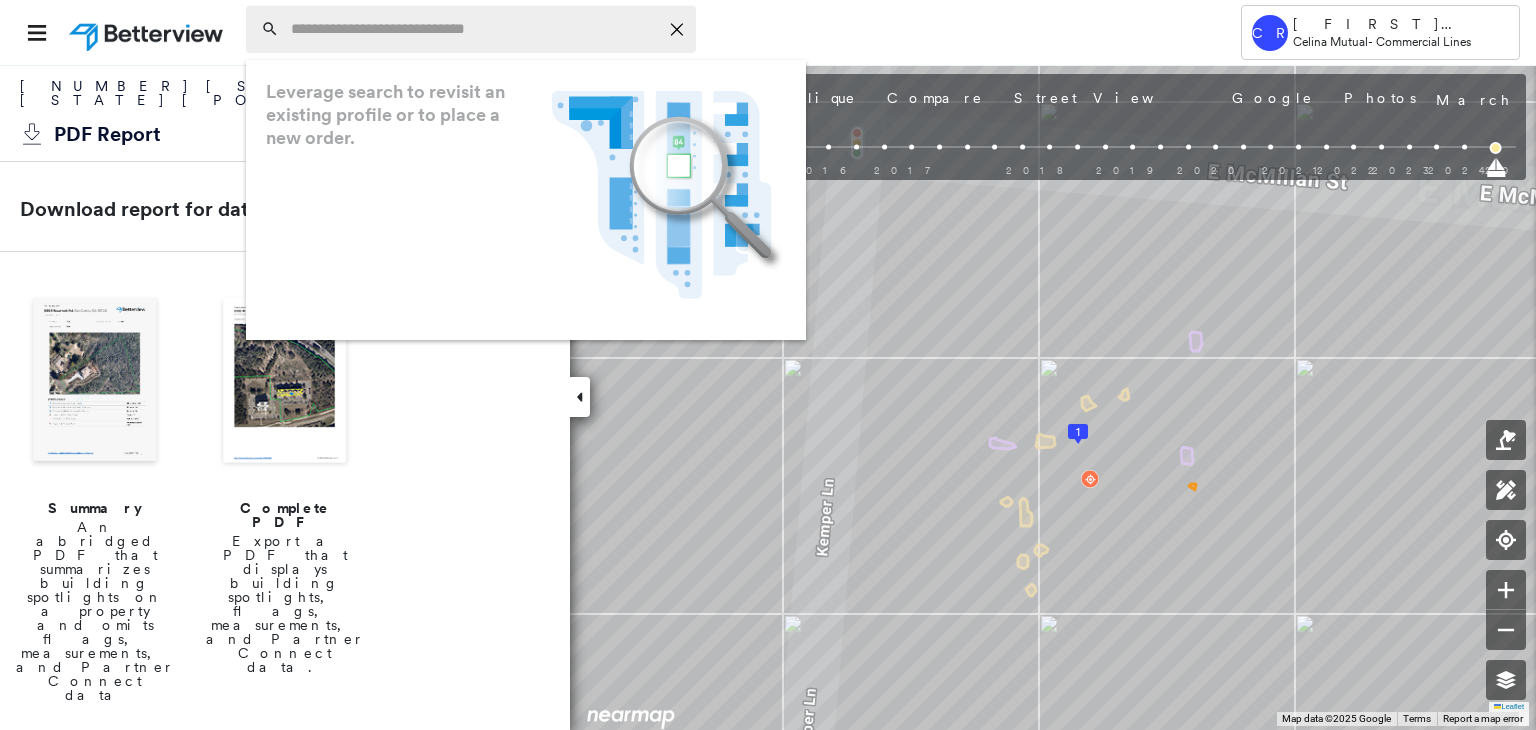 click at bounding box center (474, 29) 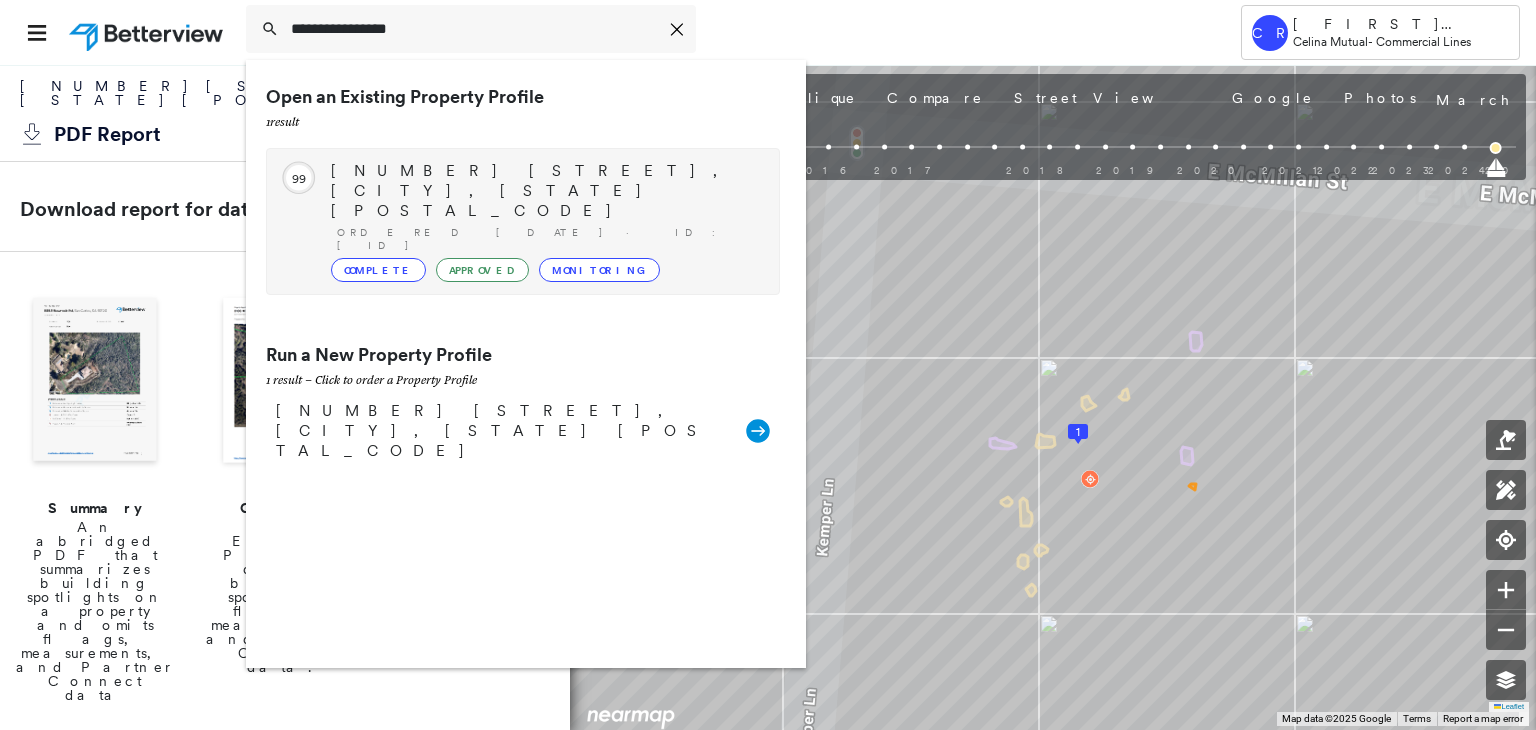 type on "**********" 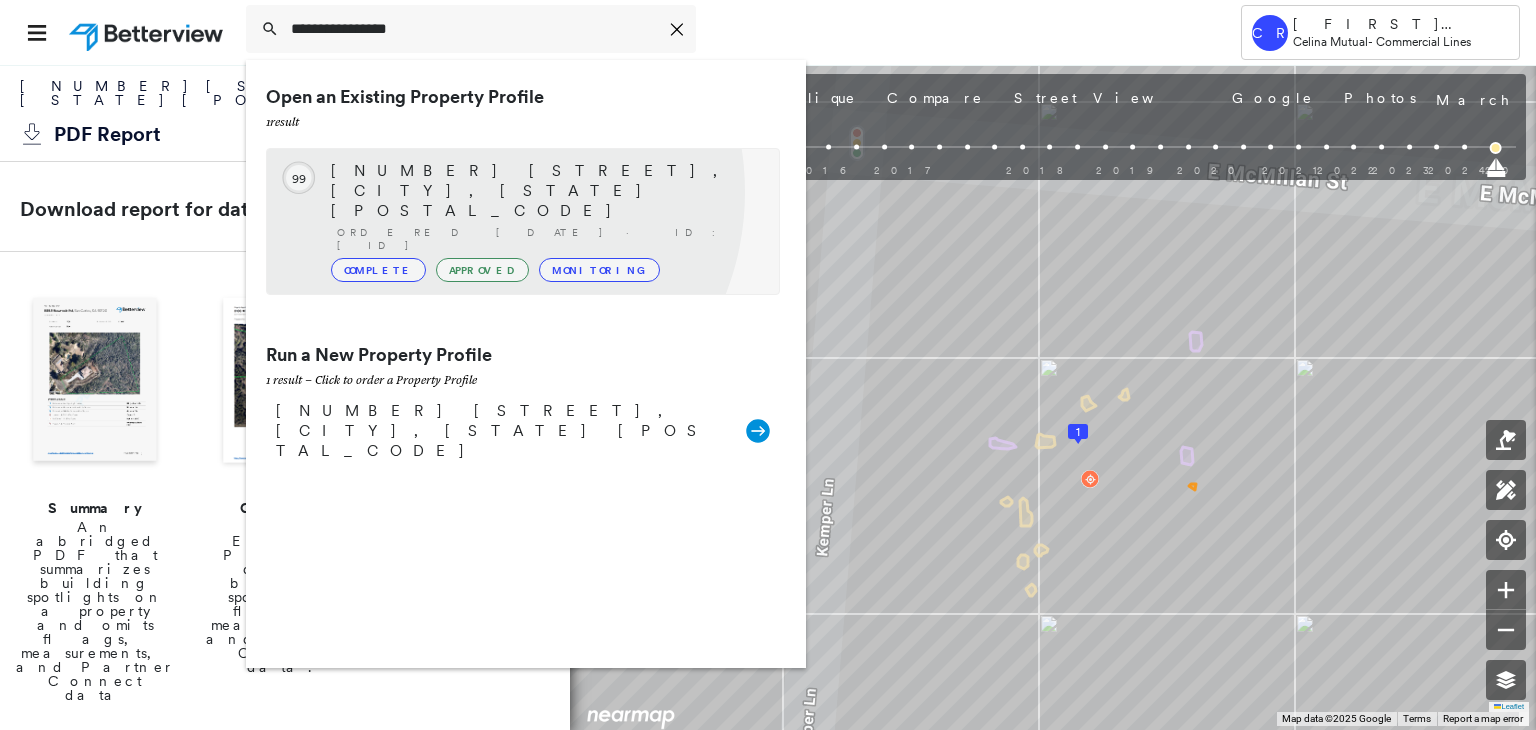 click on "Ordered [DATE] · ID: [ID]" at bounding box center (548, 239) 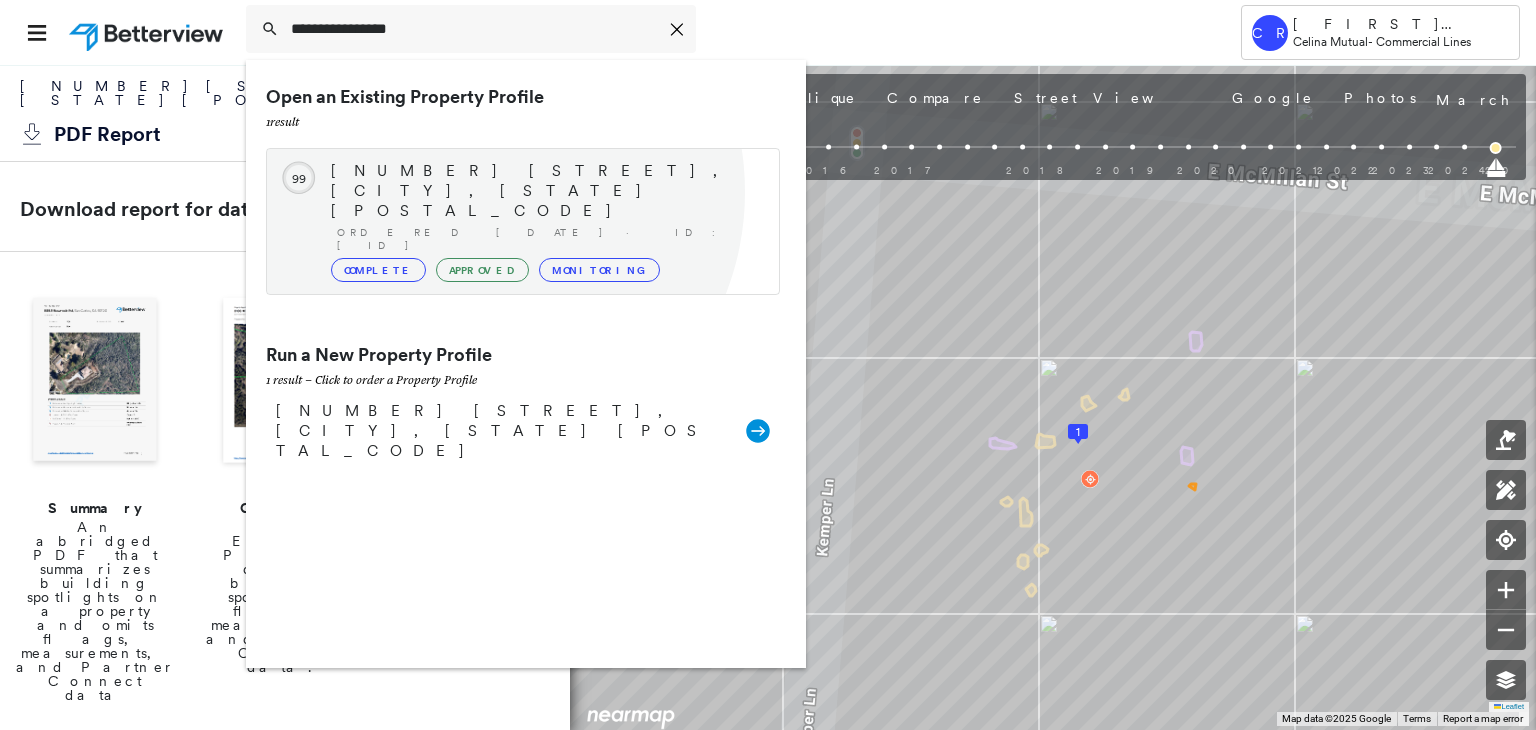 type 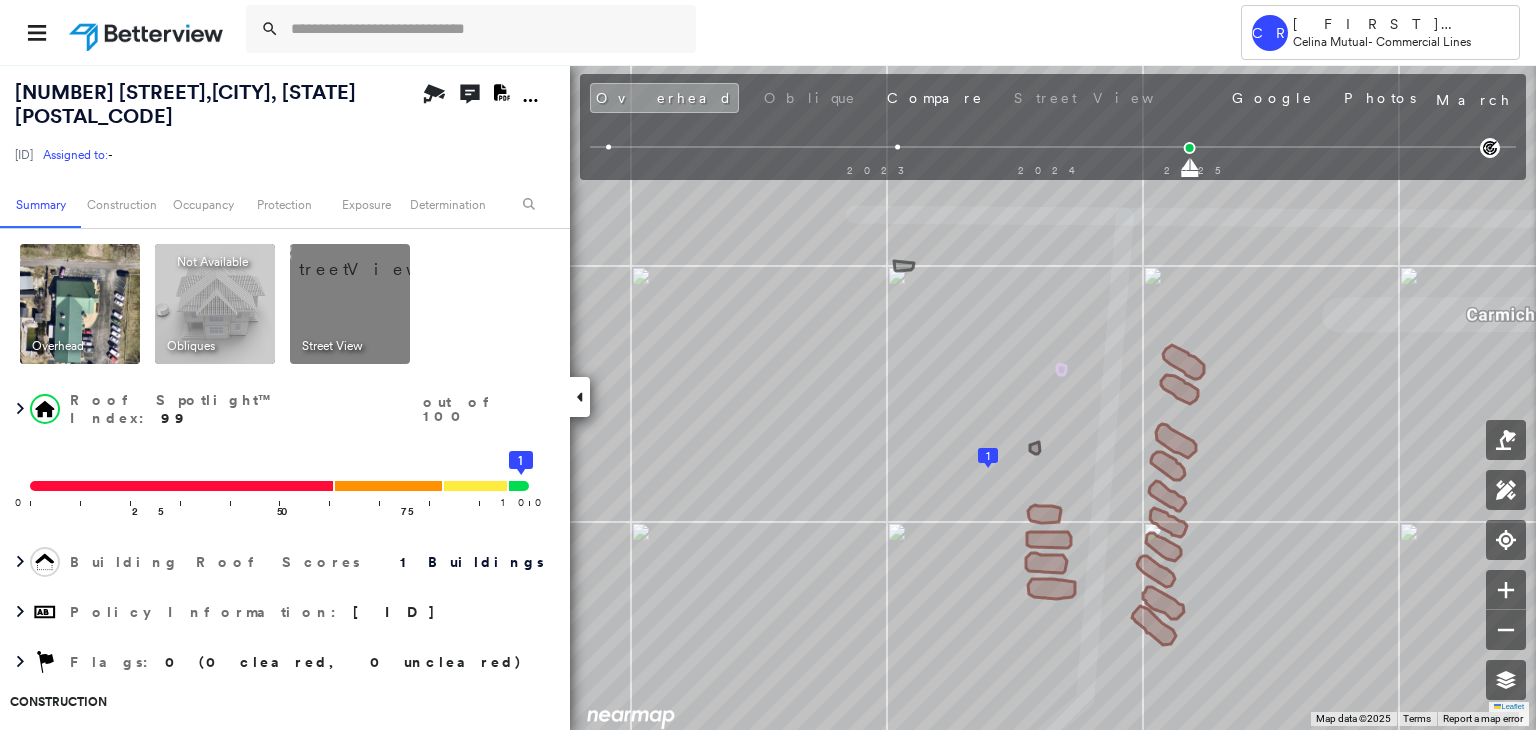 click on "Download PDF Report" 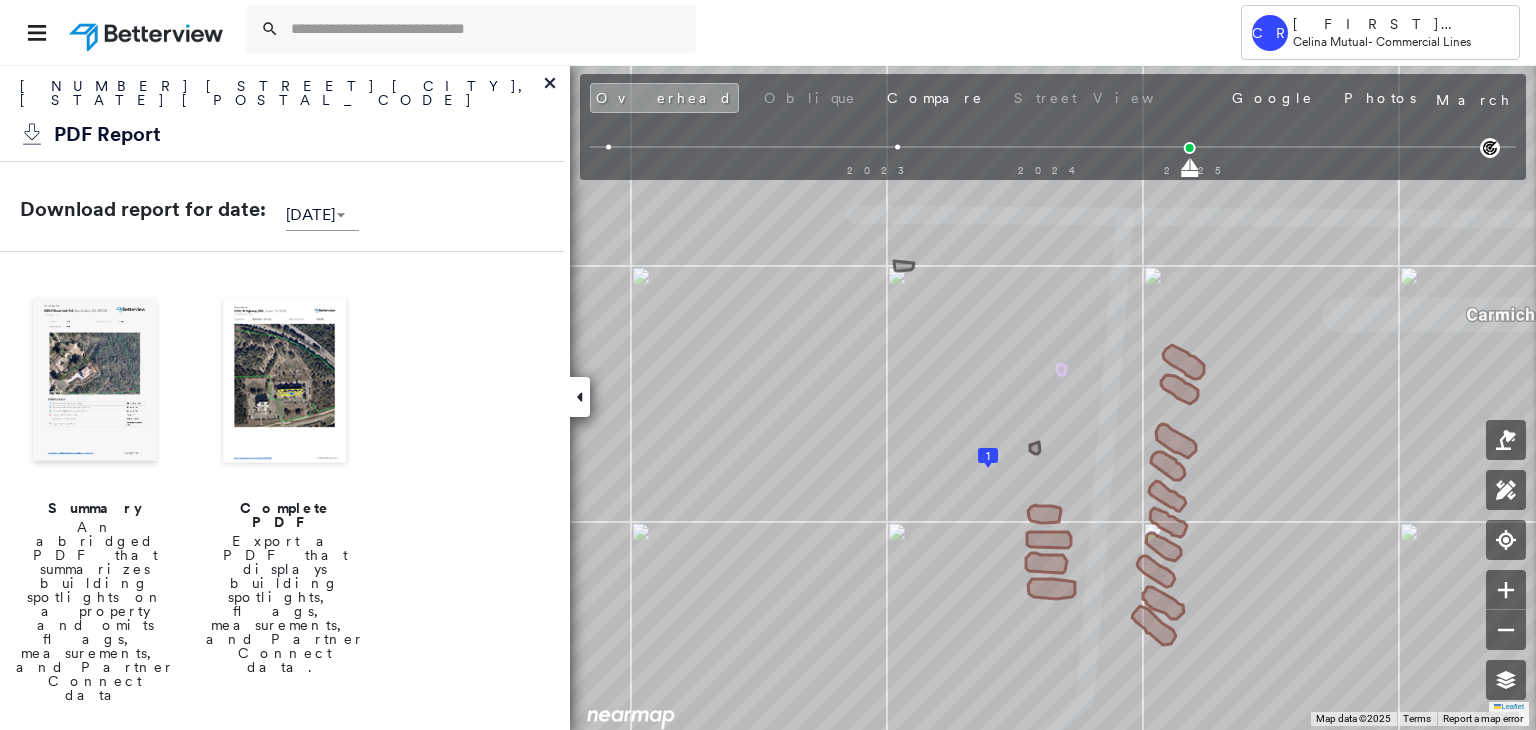 click at bounding box center (95, 382) 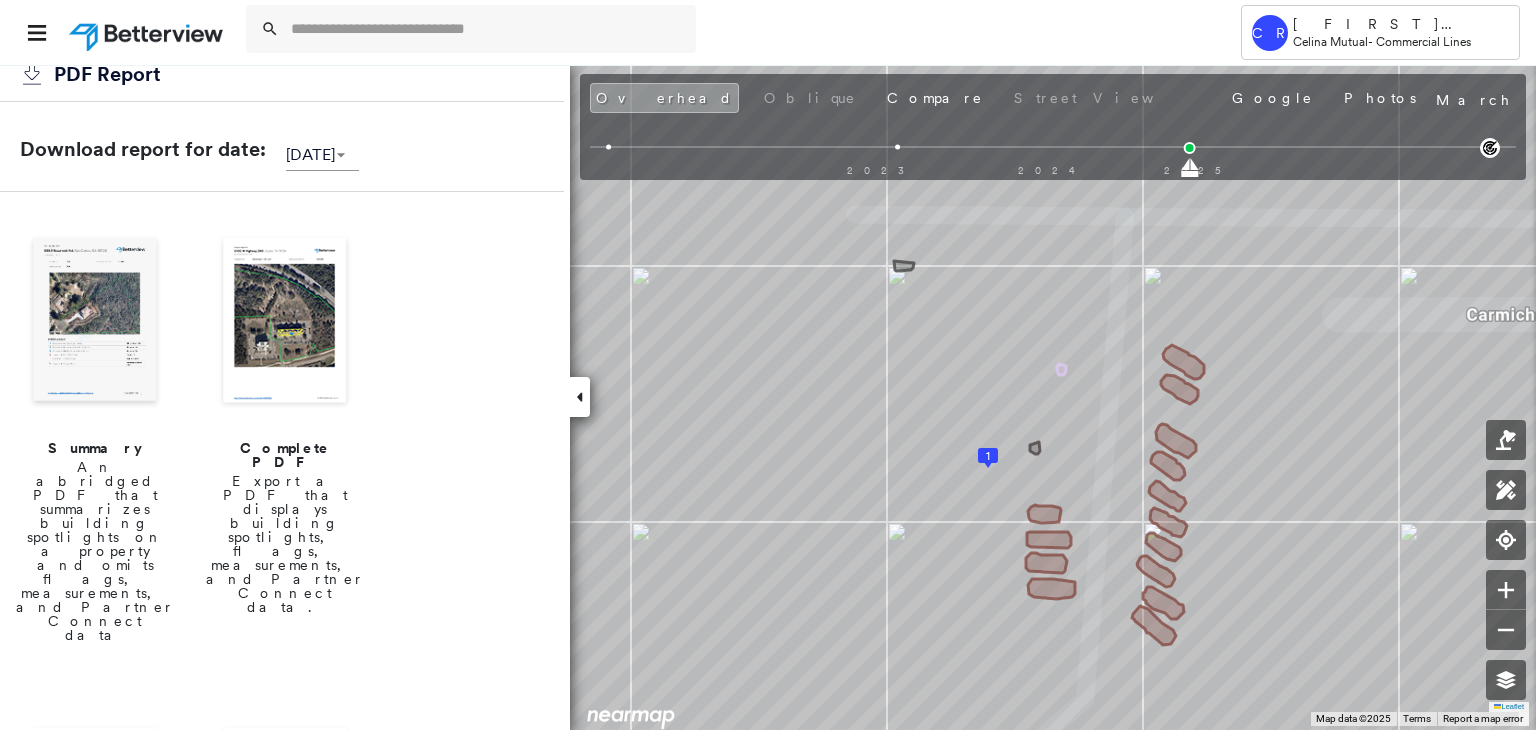 scroll, scrollTop: 0, scrollLeft: 0, axis: both 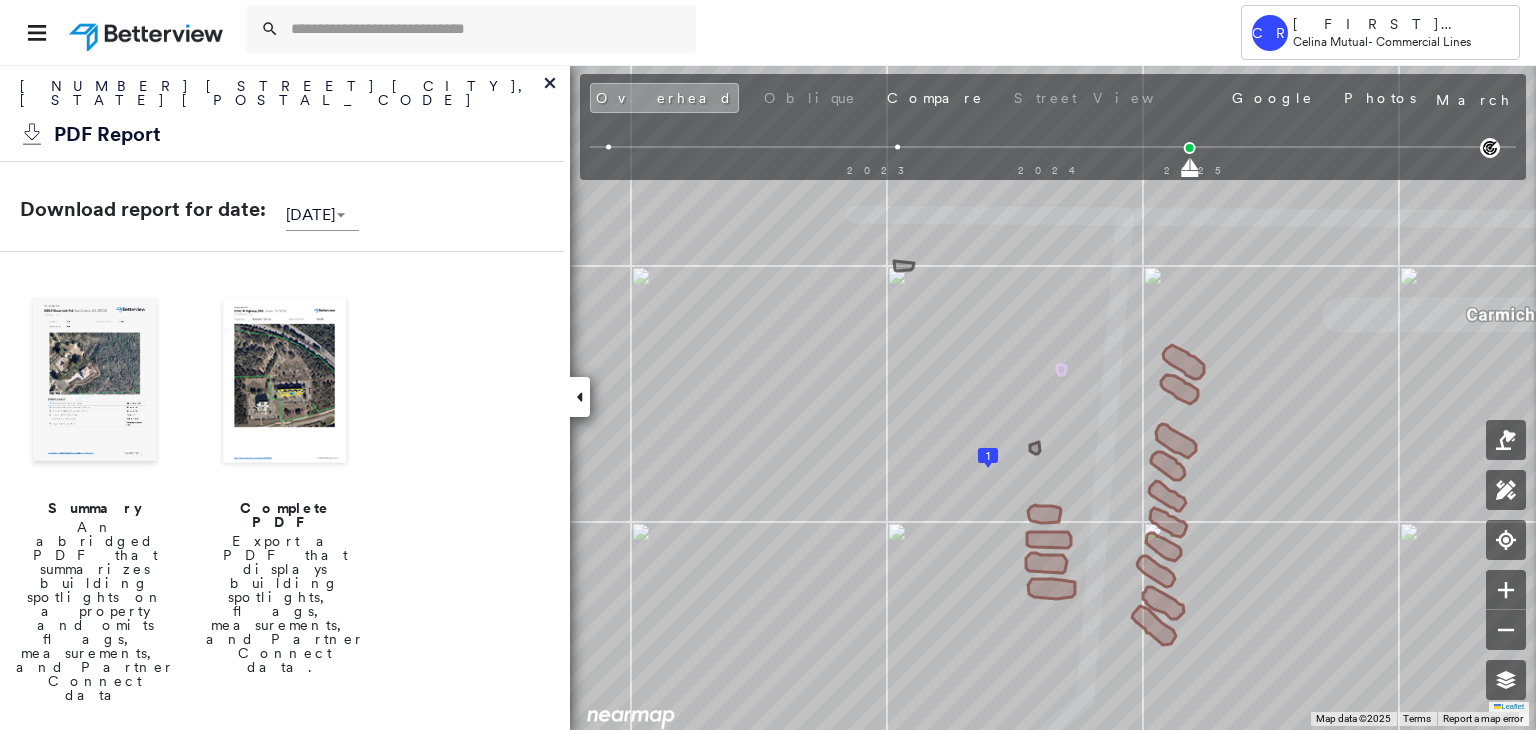 click 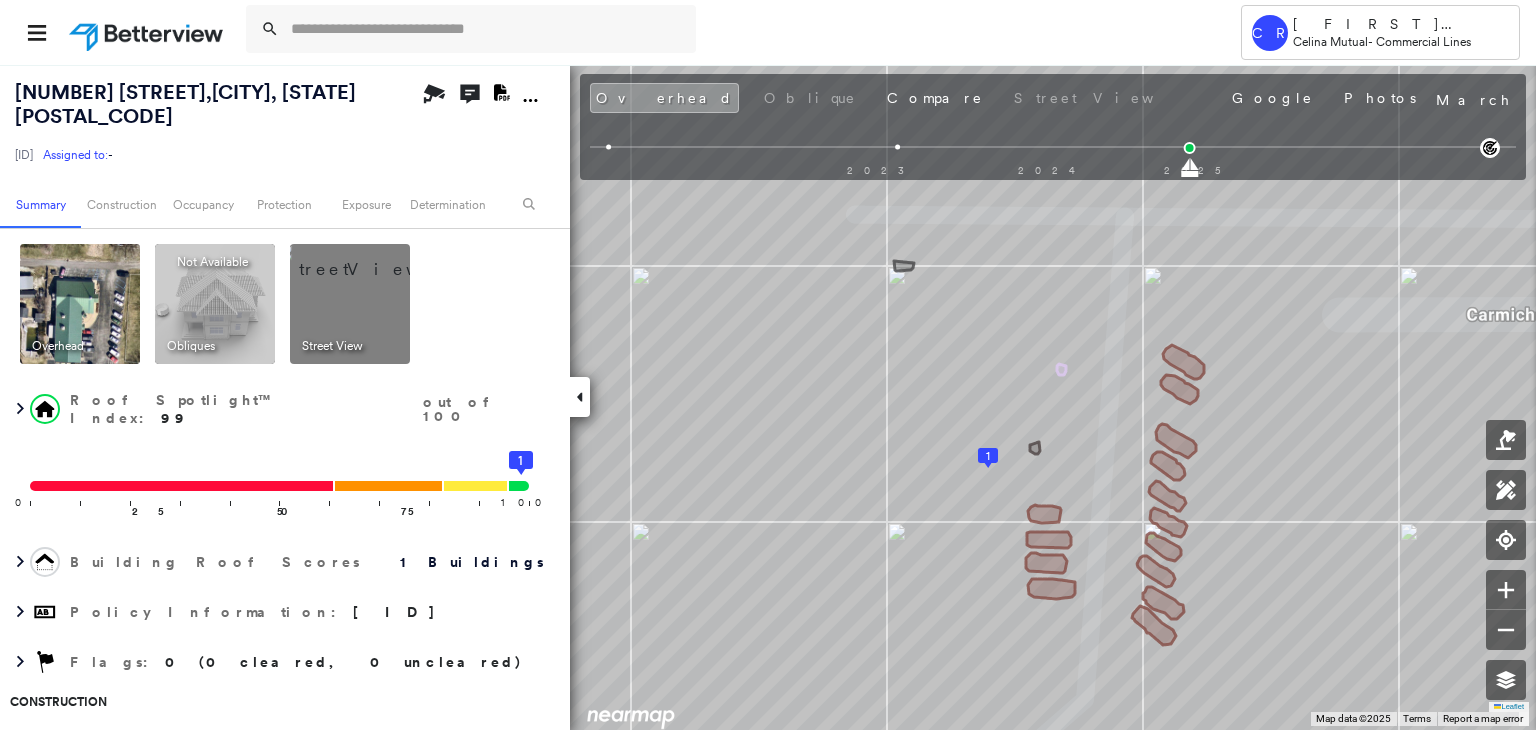 drag, startPoint x: 76, startPoint y: 151, endPoint x: 13, endPoint y: 149, distance: 63.03174 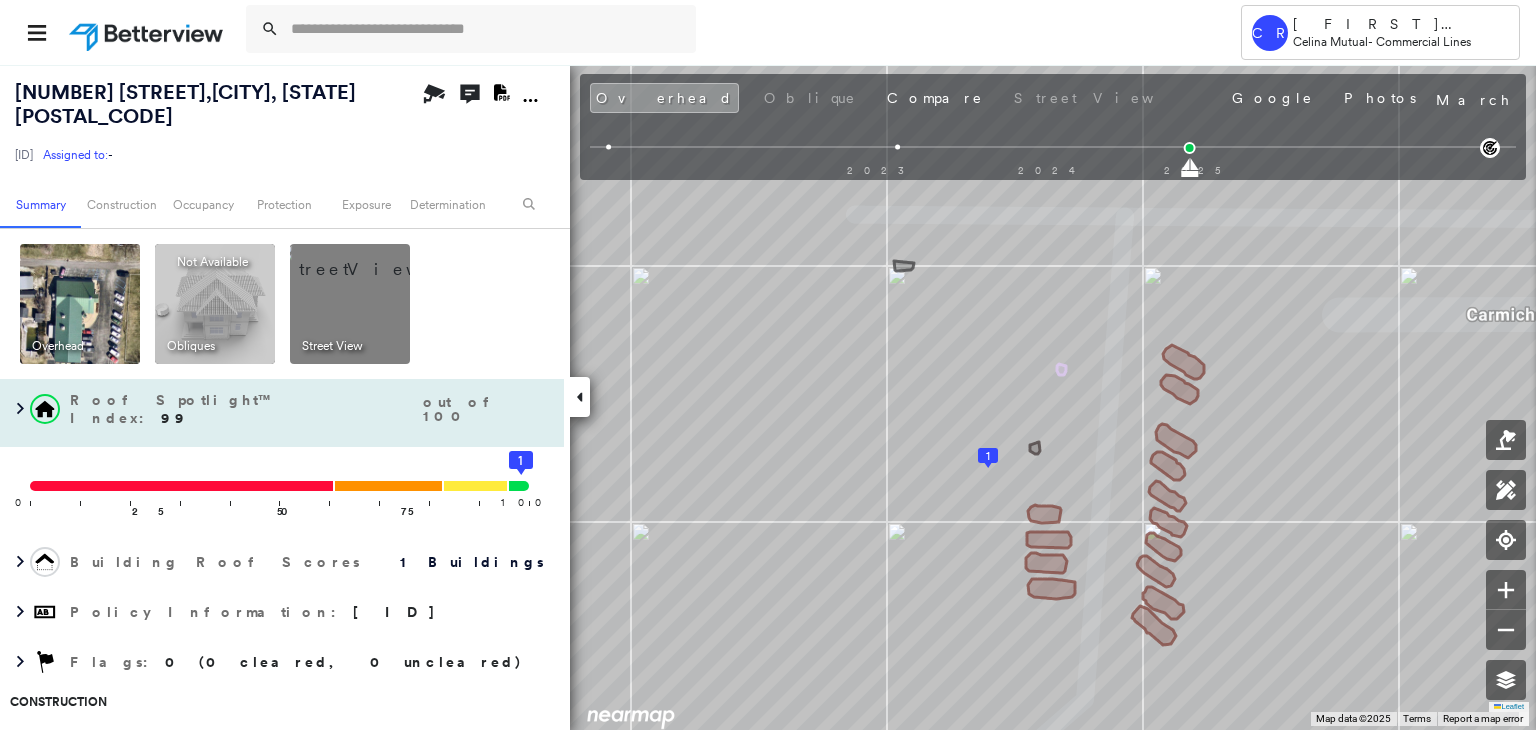 copy on "[ID]" 